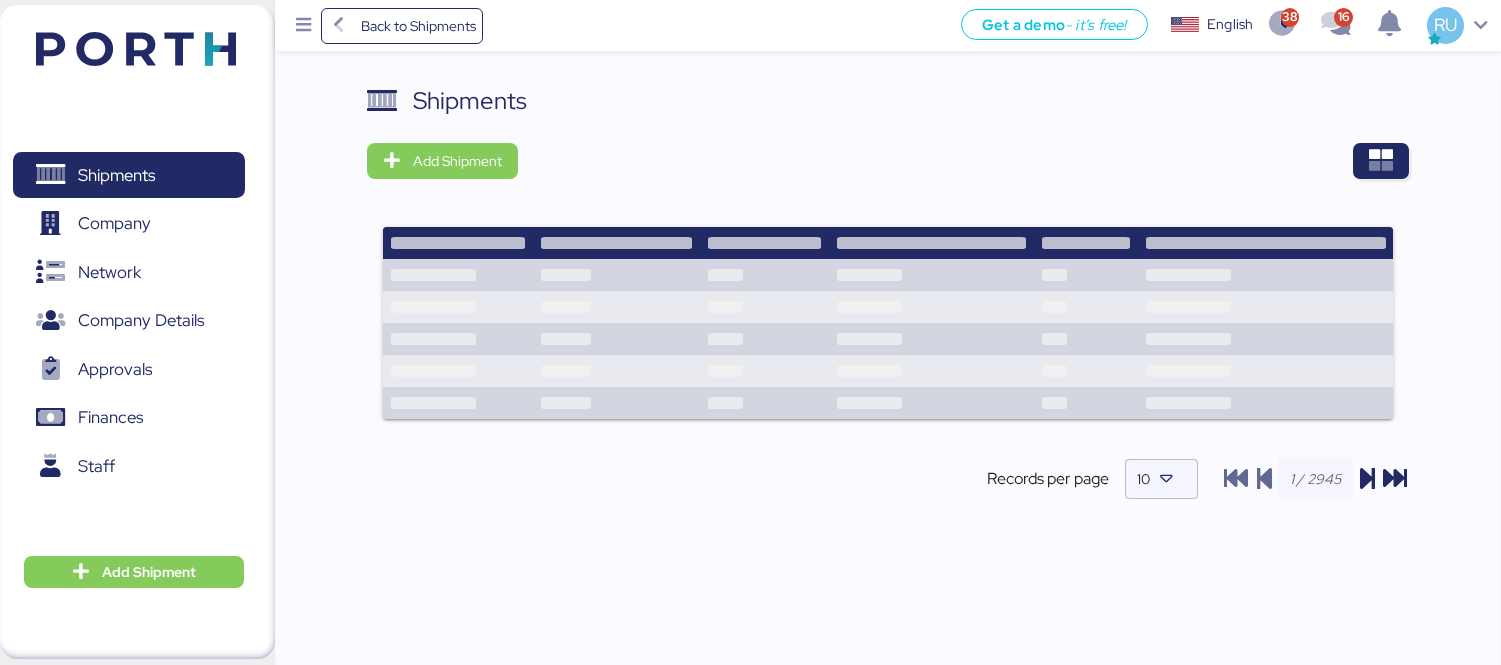 scroll, scrollTop: 0, scrollLeft: 0, axis: both 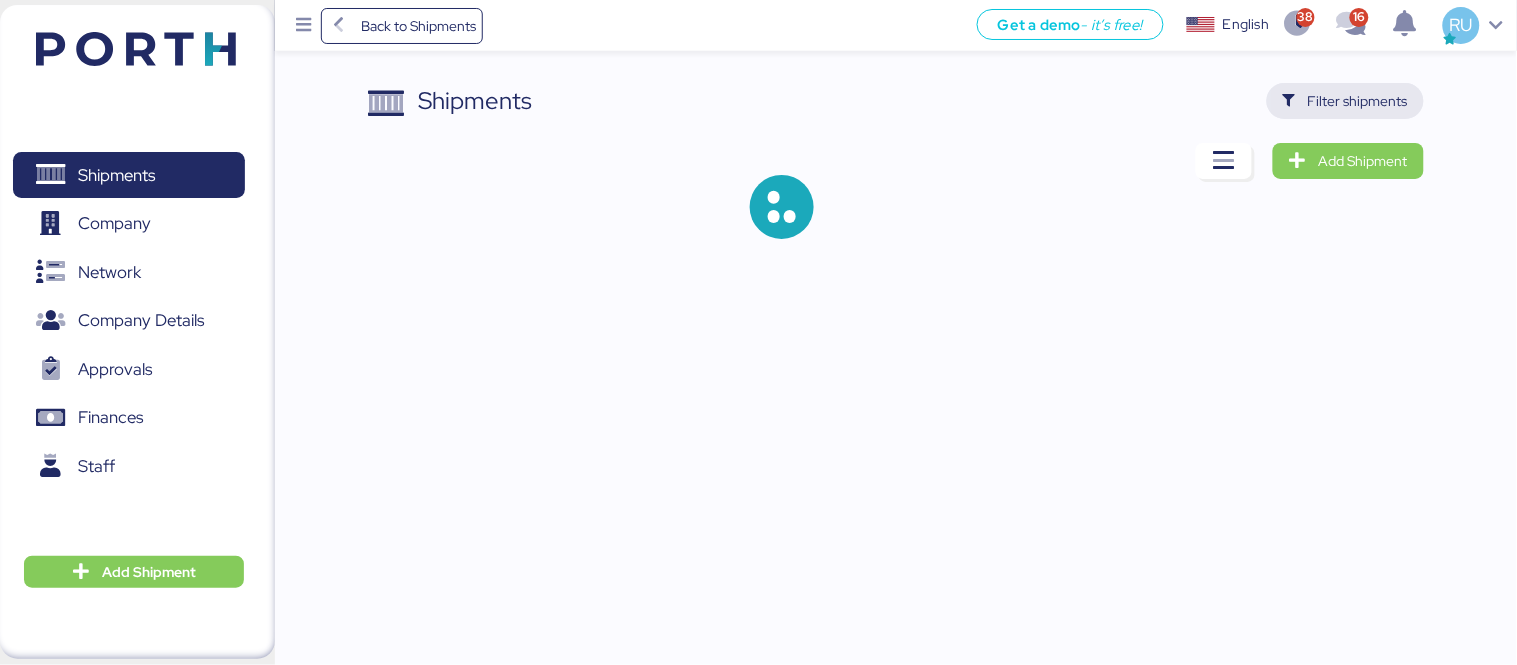 click on "Filter shipments" at bounding box center [1345, 101] 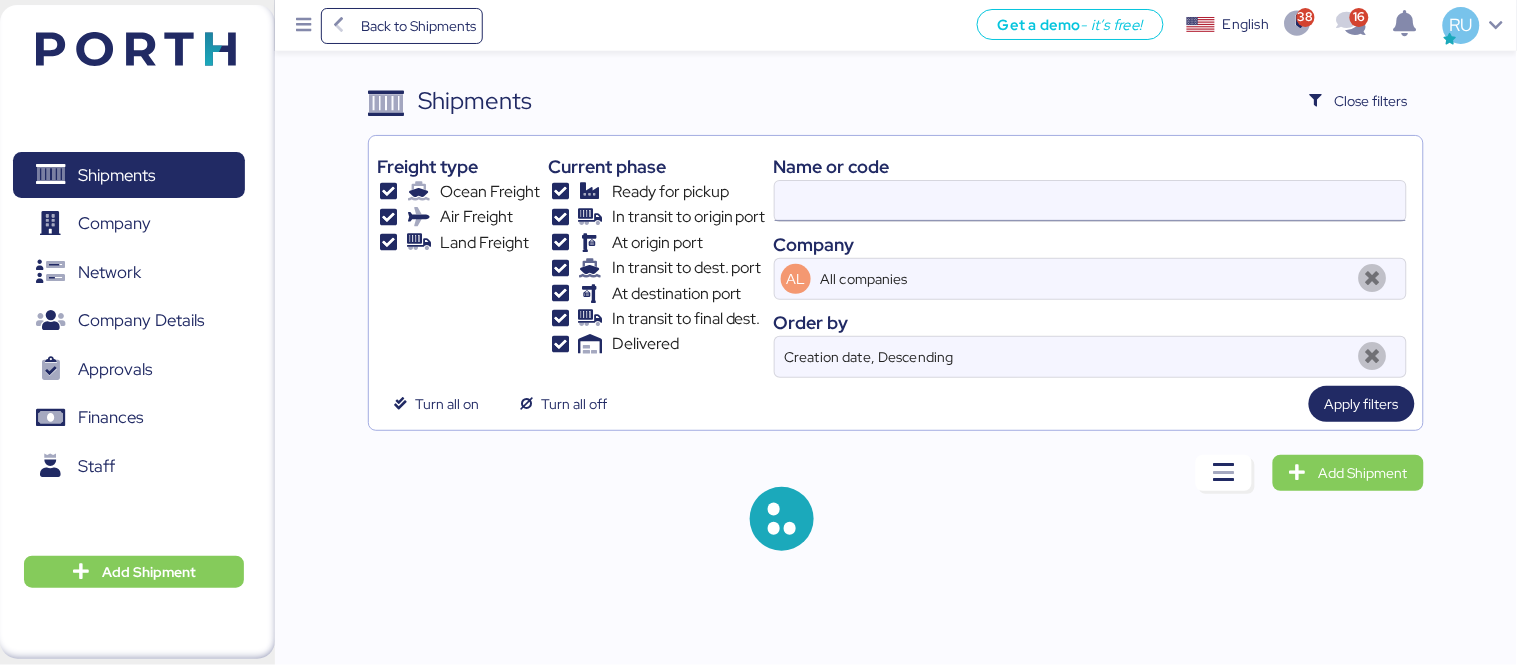 click at bounding box center (1090, 201) 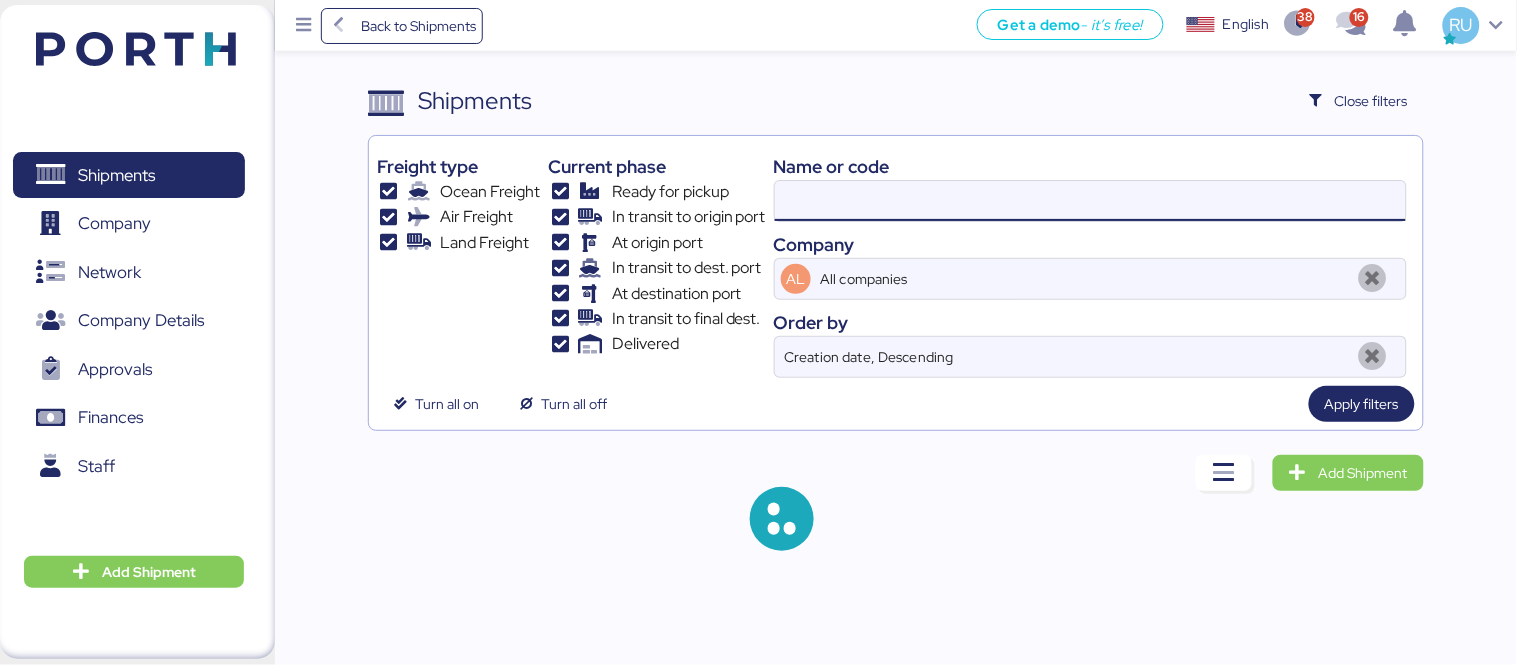 paste on "[RFC]" 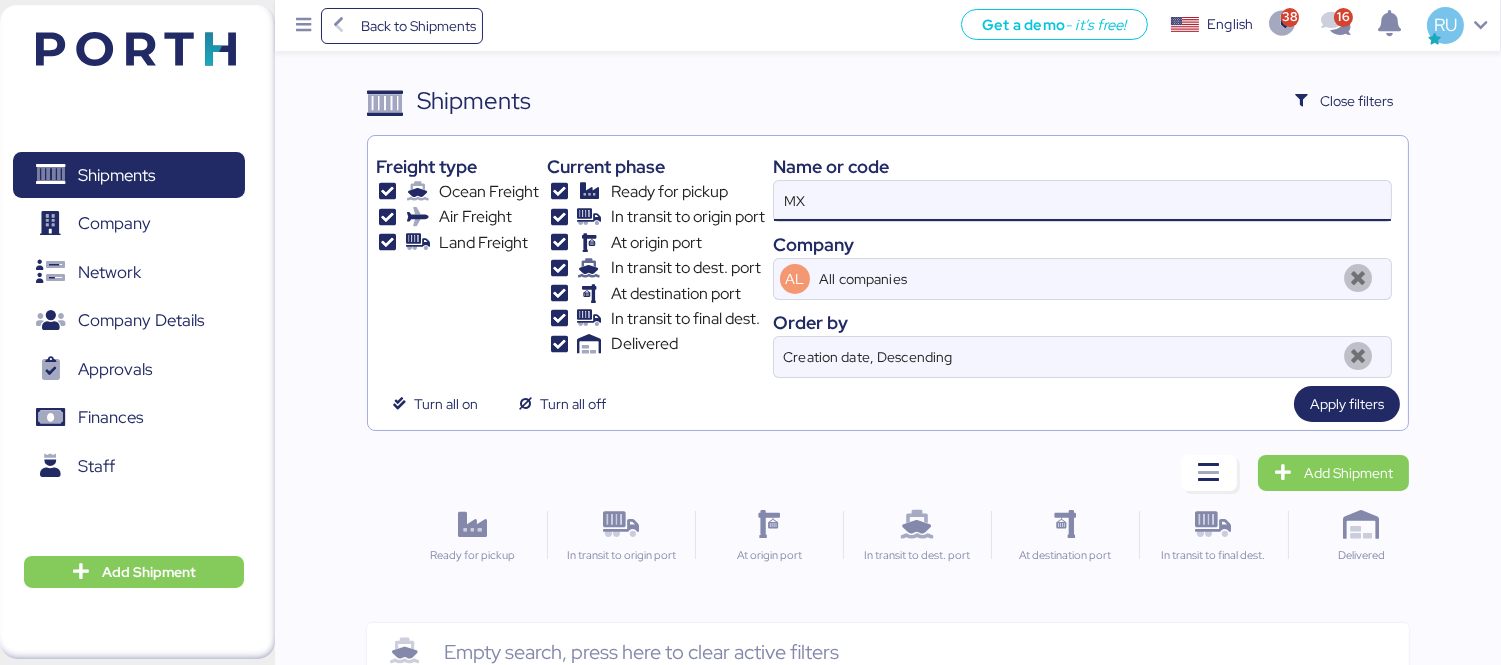 type on "M" 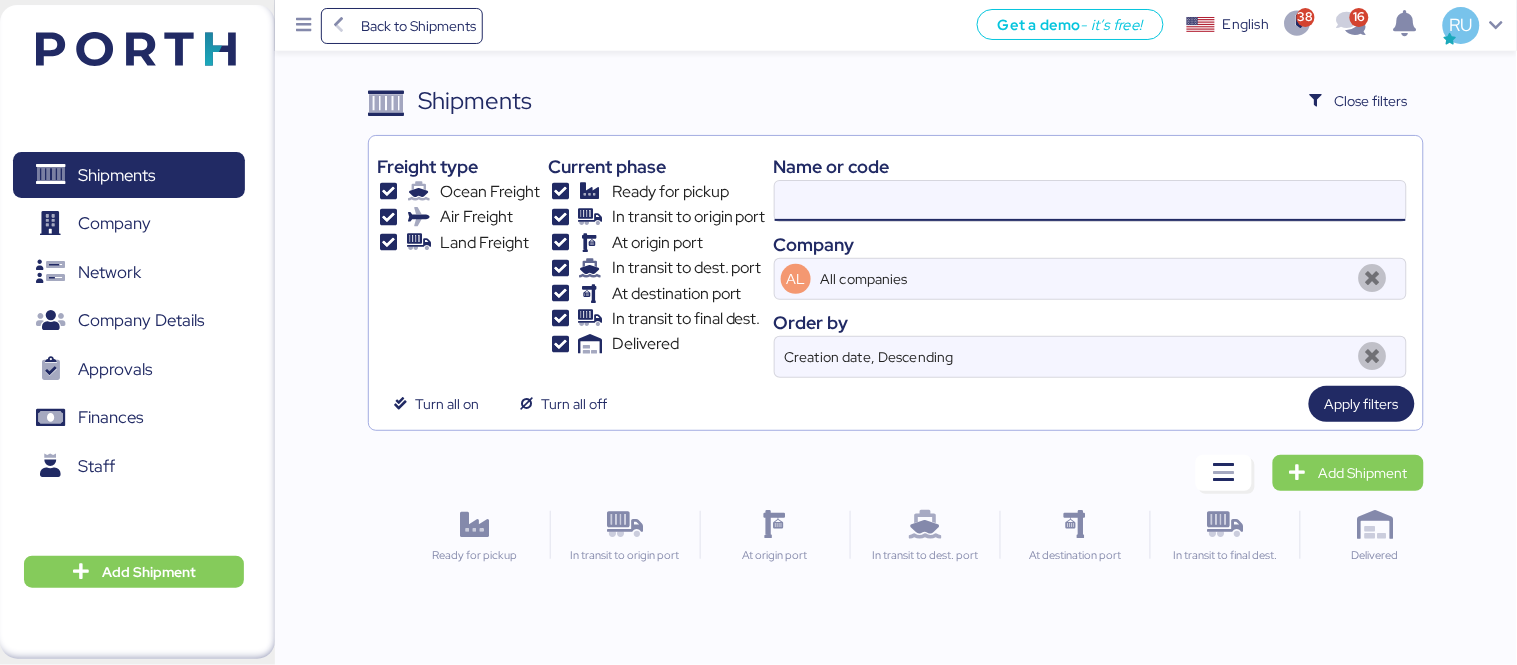 paste on "[RFC]" 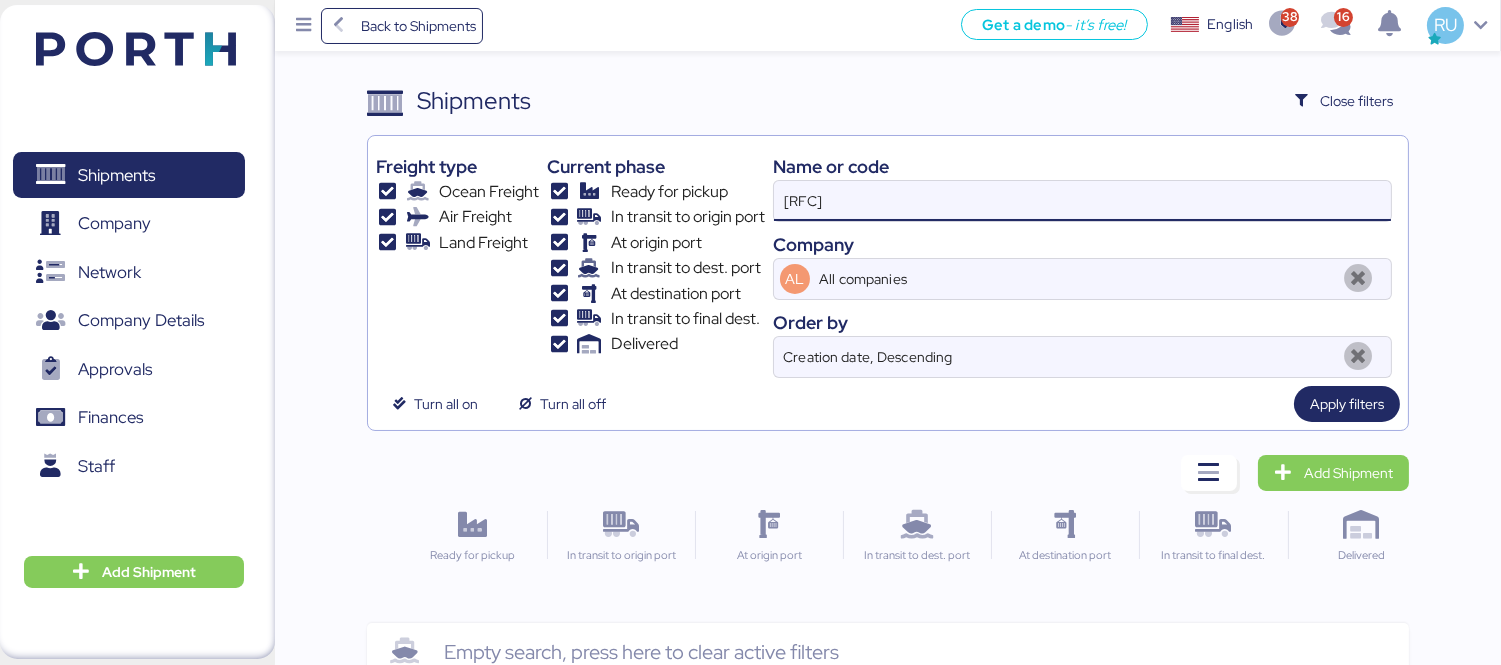 type on "[RFC]" 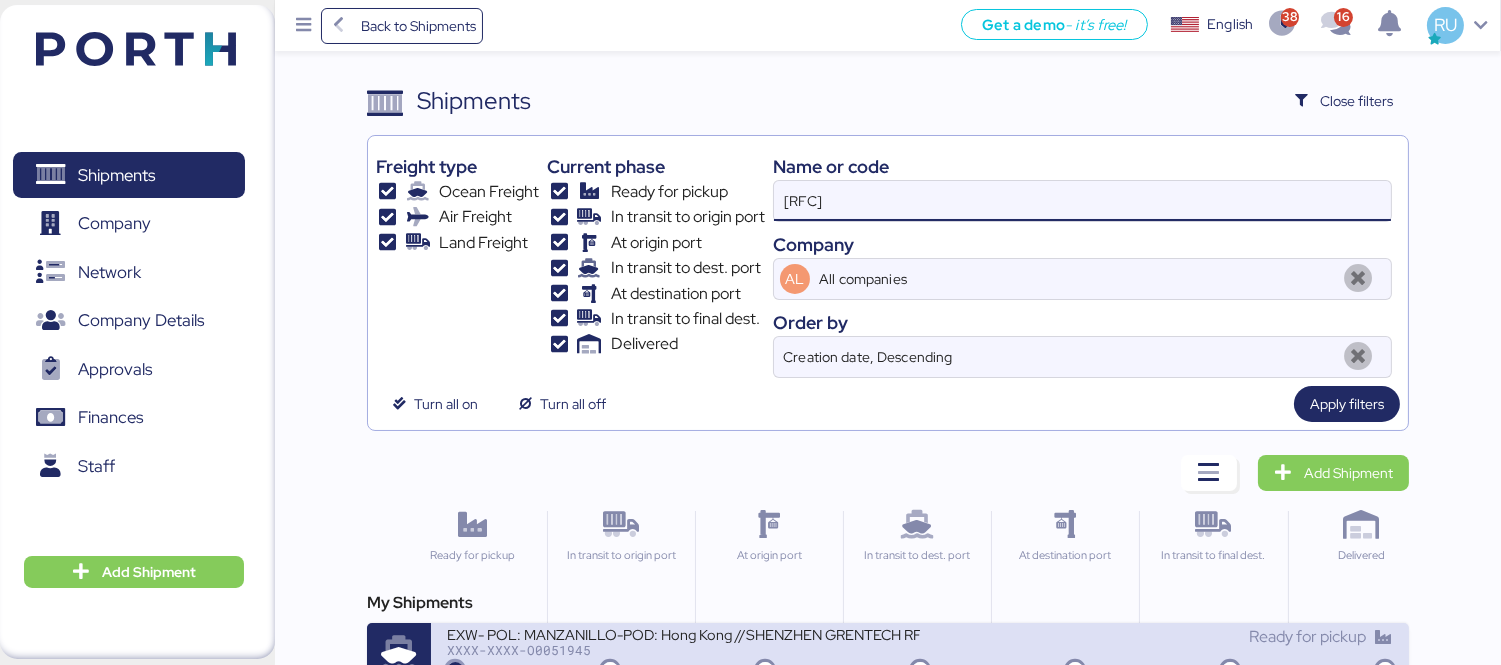 click on "XXXX-XXXX-O0051945" at bounding box center [683, 650] 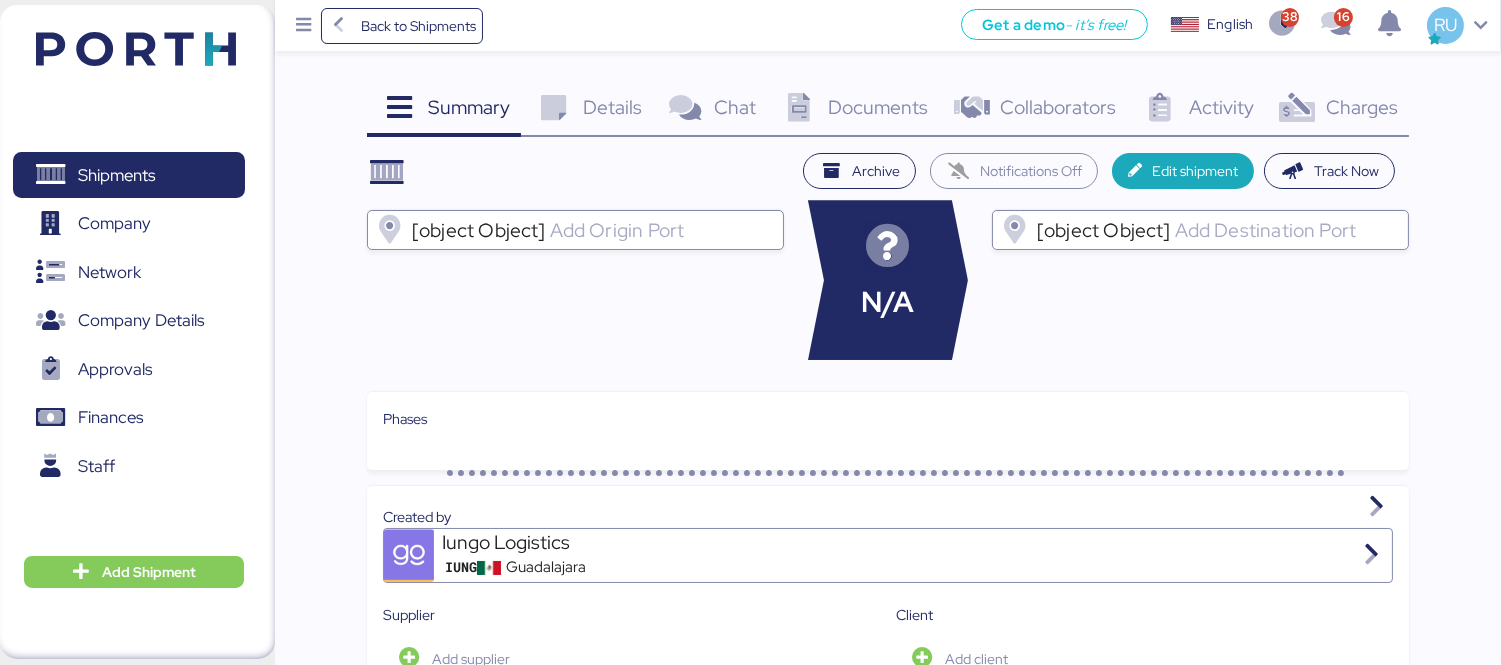 click on "Charges" at bounding box center [1362, 107] 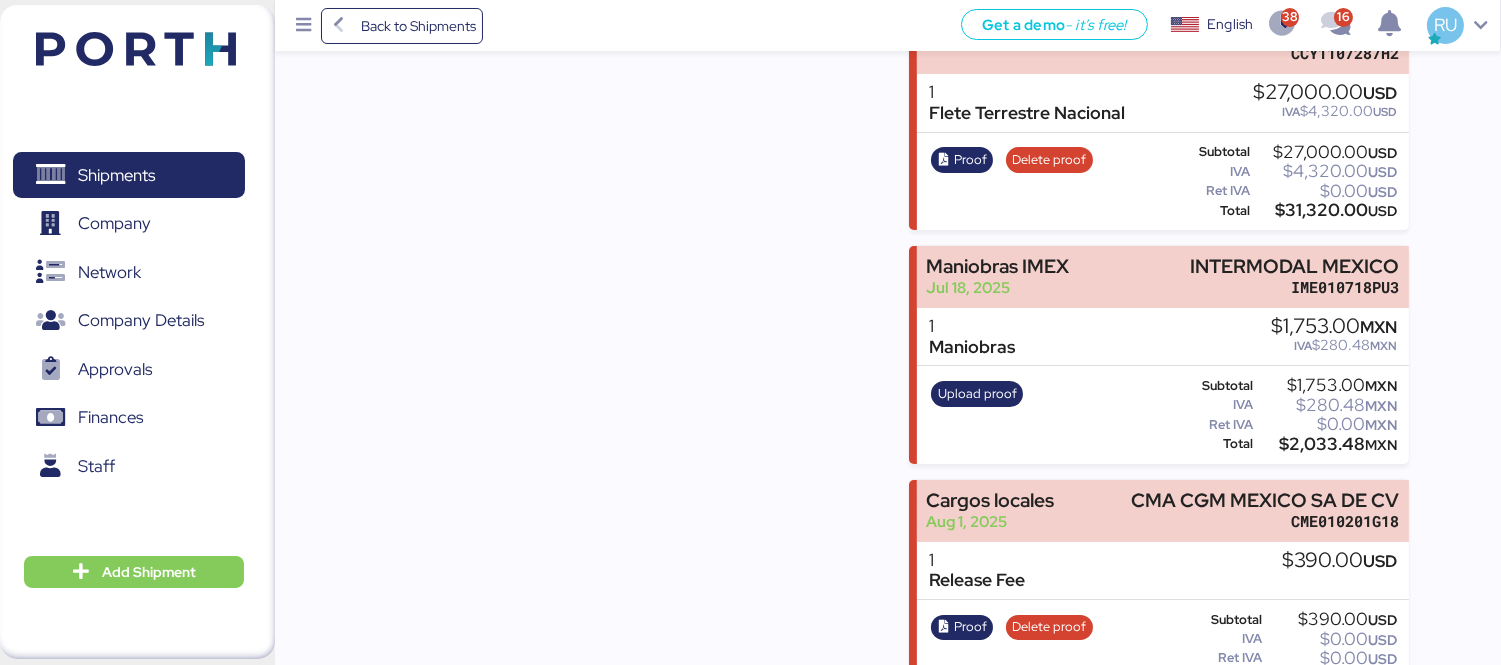 scroll, scrollTop: 337, scrollLeft: 0, axis: vertical 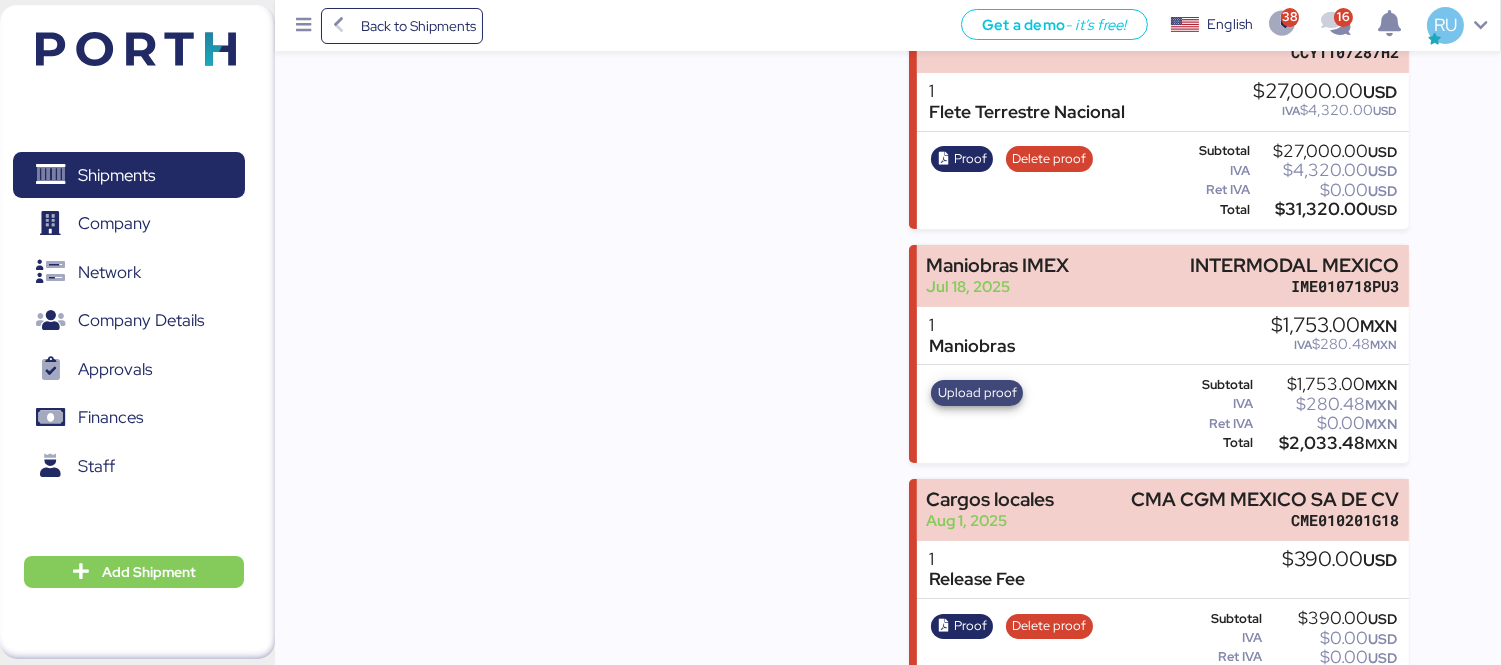 click on "Upload proof" at bounding box center (977, 393) 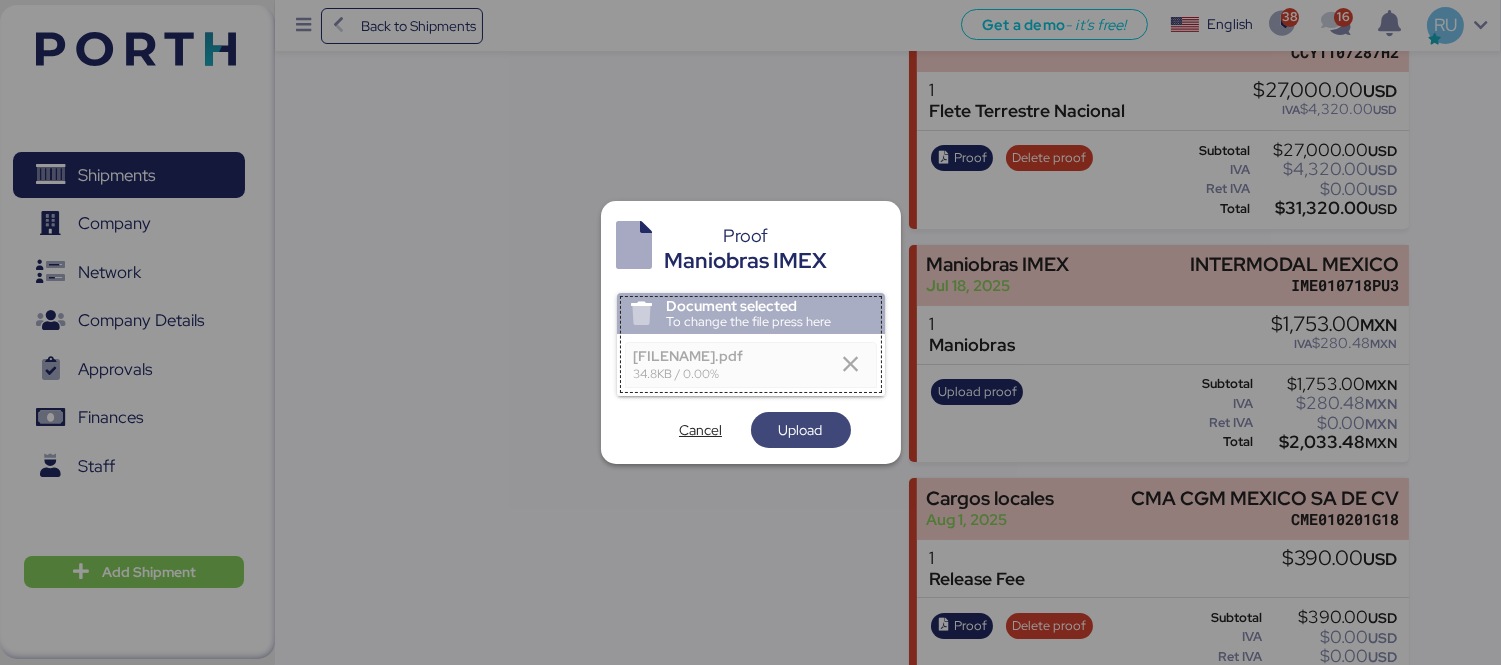 click on "Upload" at bounding box center [801, 430] 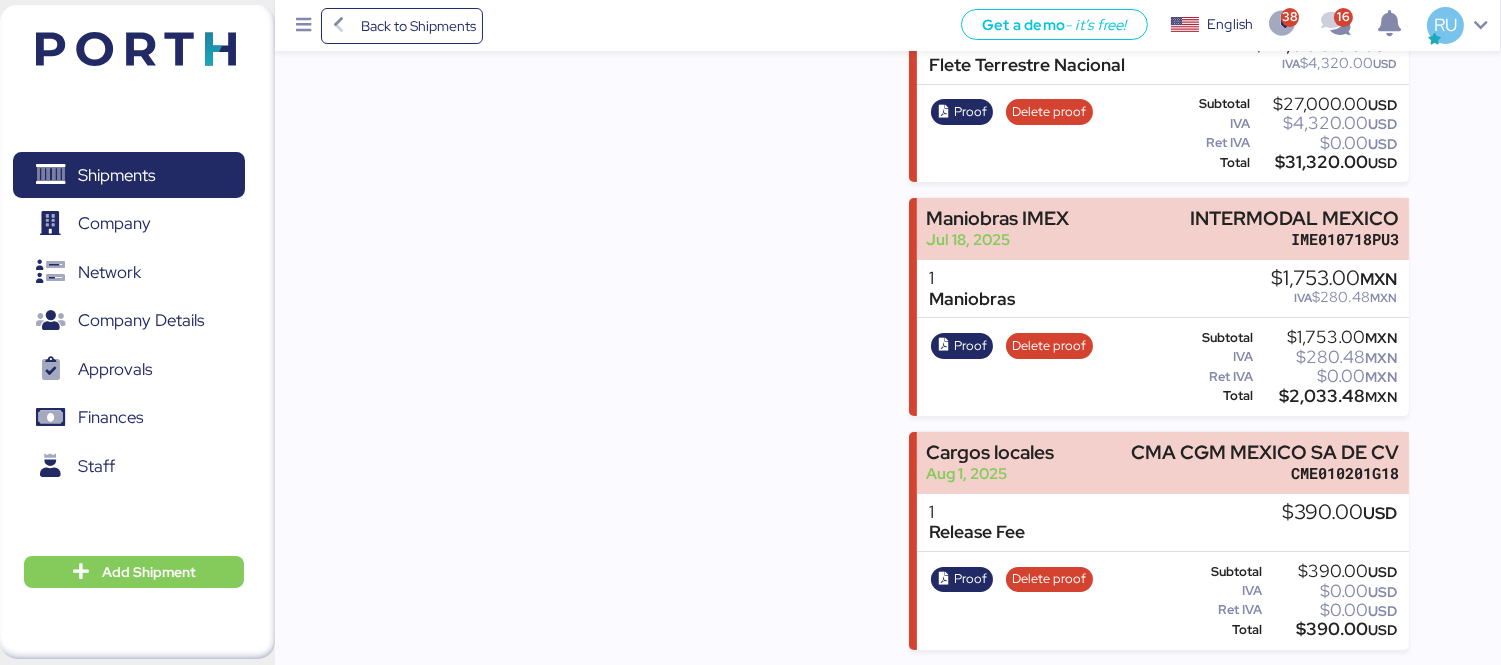 scroll, scrollTop: 13, scrollLeft: 0, axis: vertical 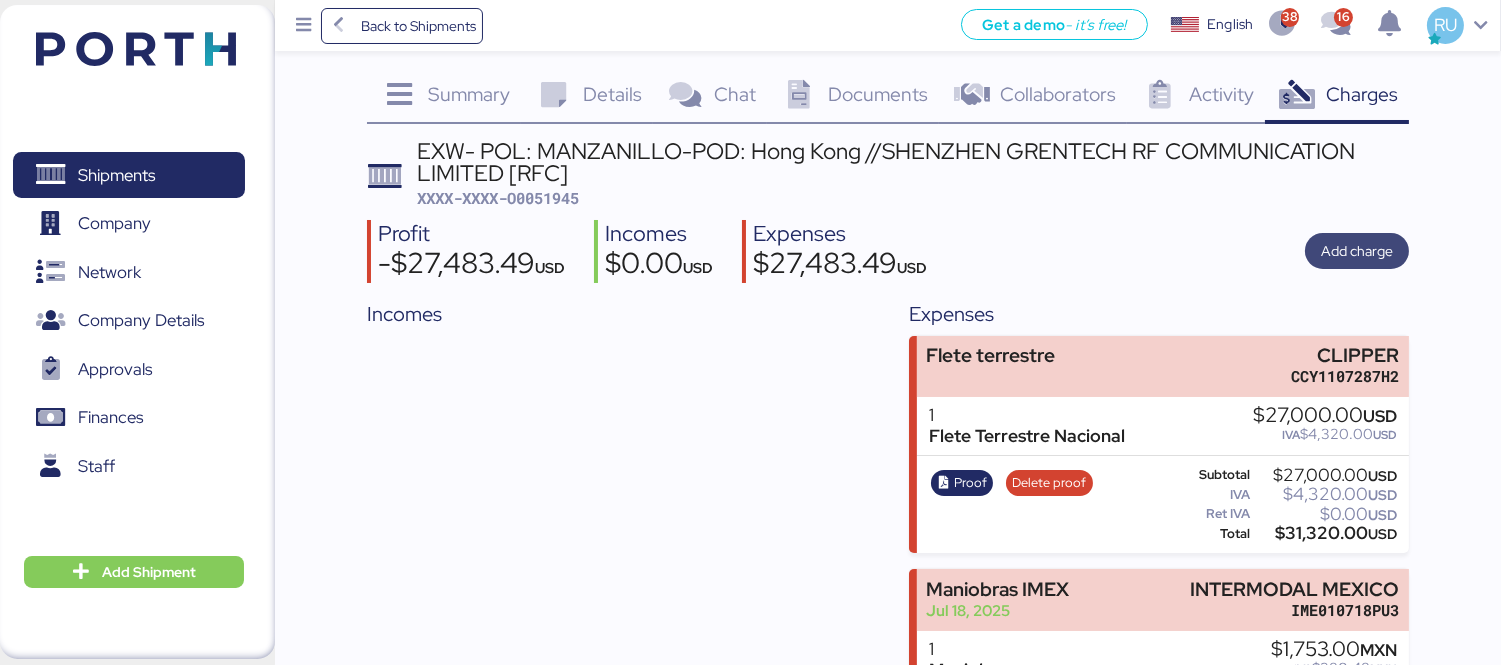 click on "Add charge" at bounding box center [1357, 251] 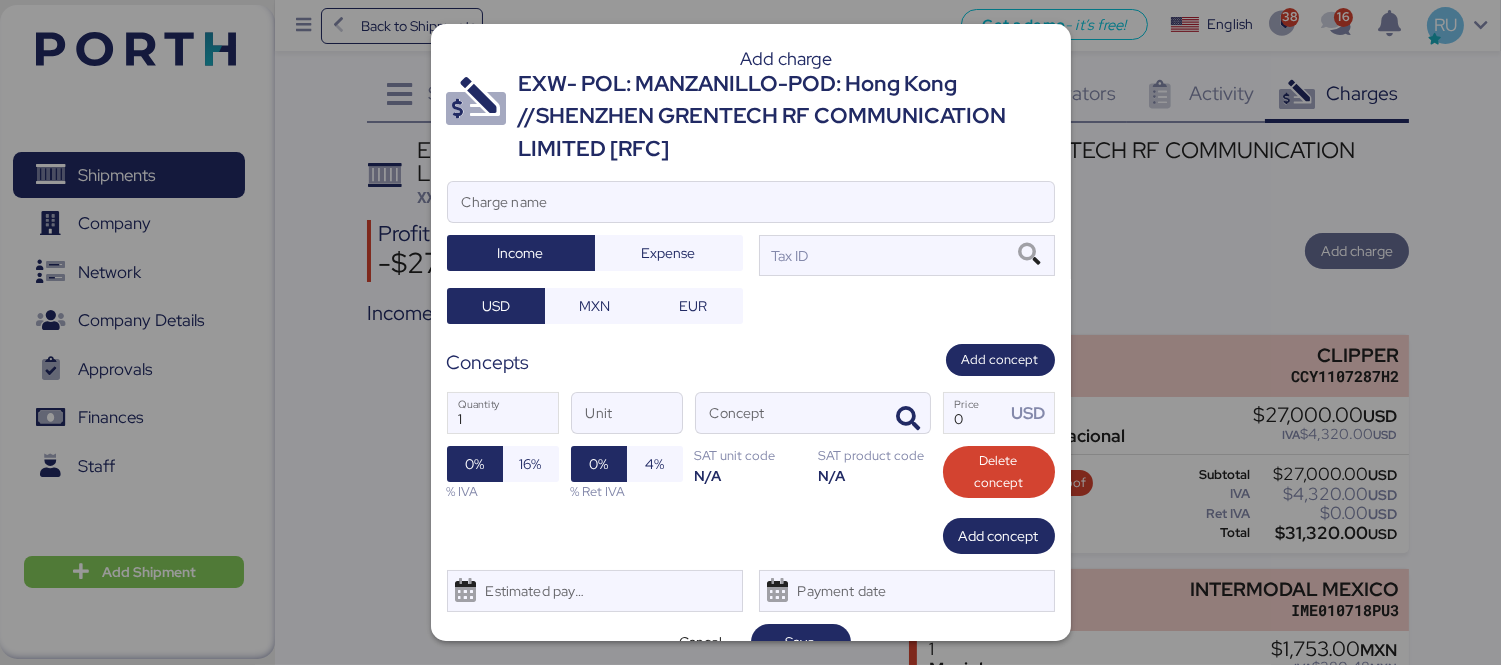 scroll, scrollTop: 0, scrollLeft: 0, axis: both 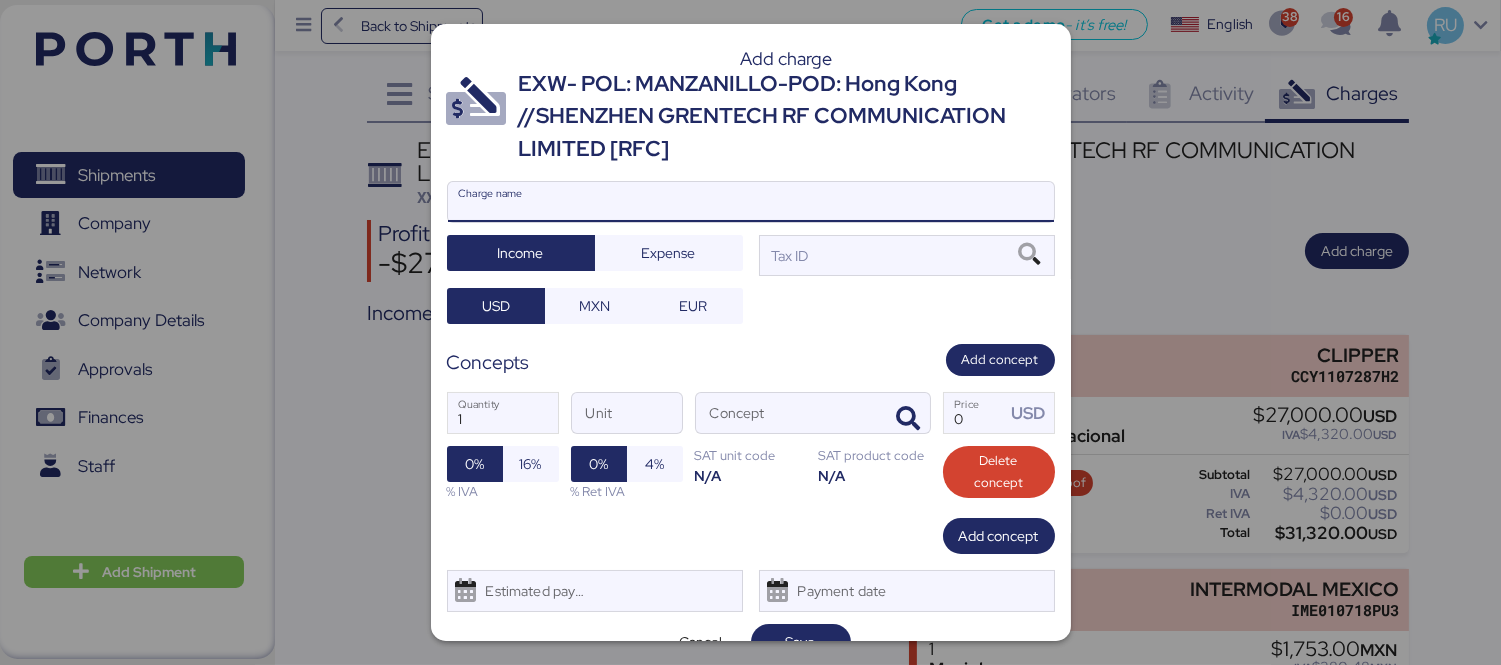 click on "Charge name" at bounding box center (751, 202) 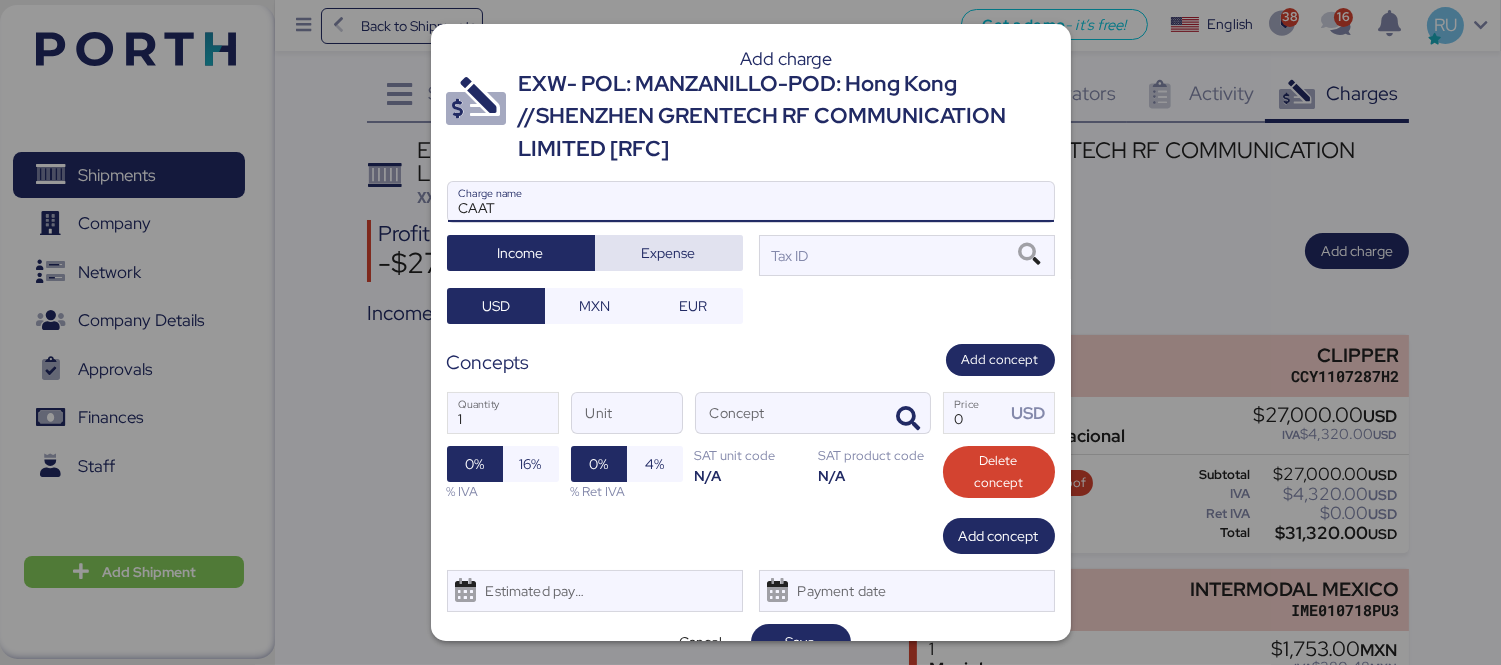 type on "CAAT" 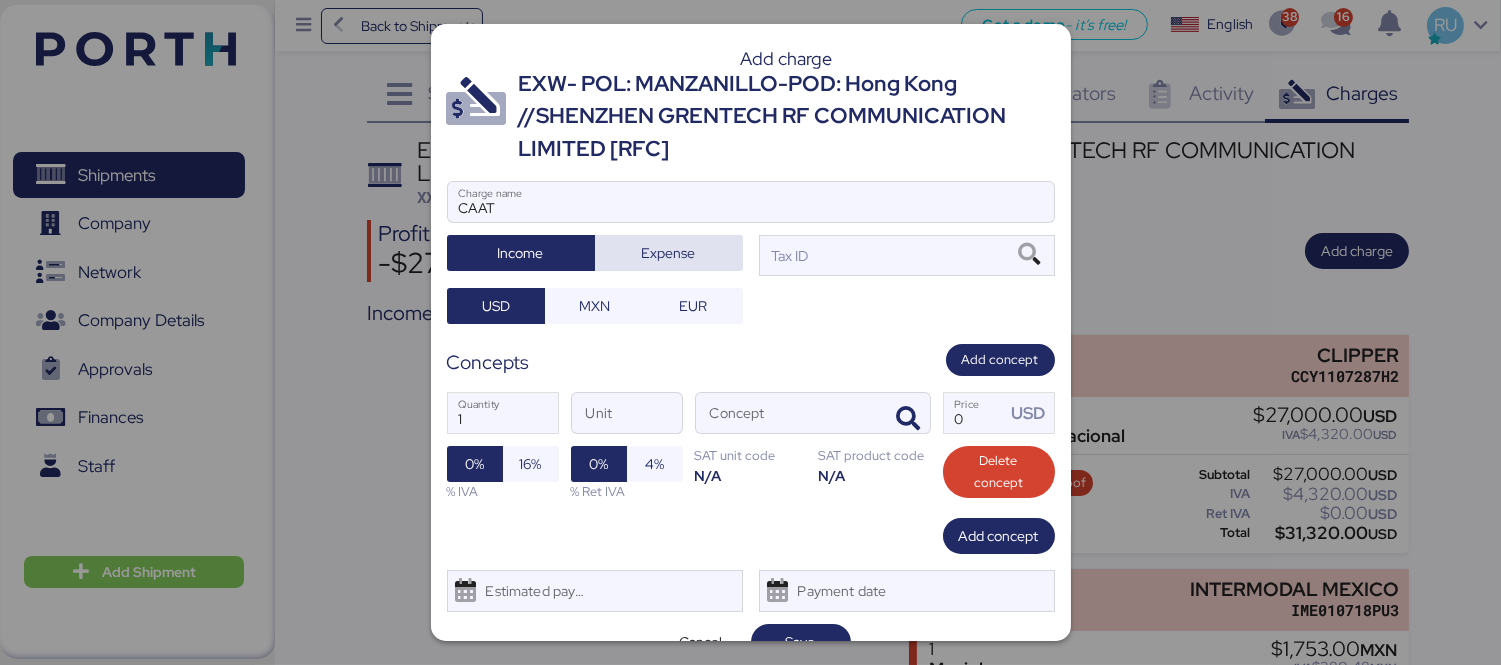 click on "Expense" at bounding box center [669, 253] 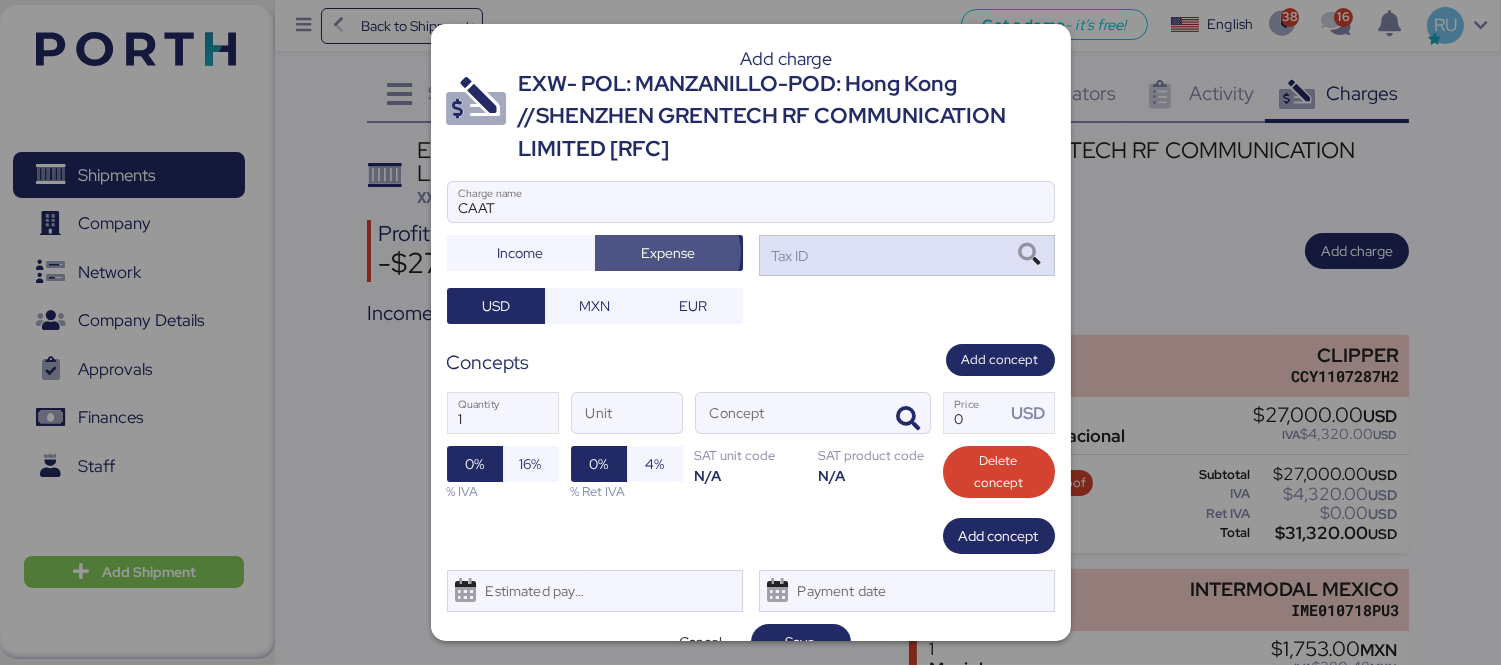click on "Tax ID" at bounding box center (907, 255) 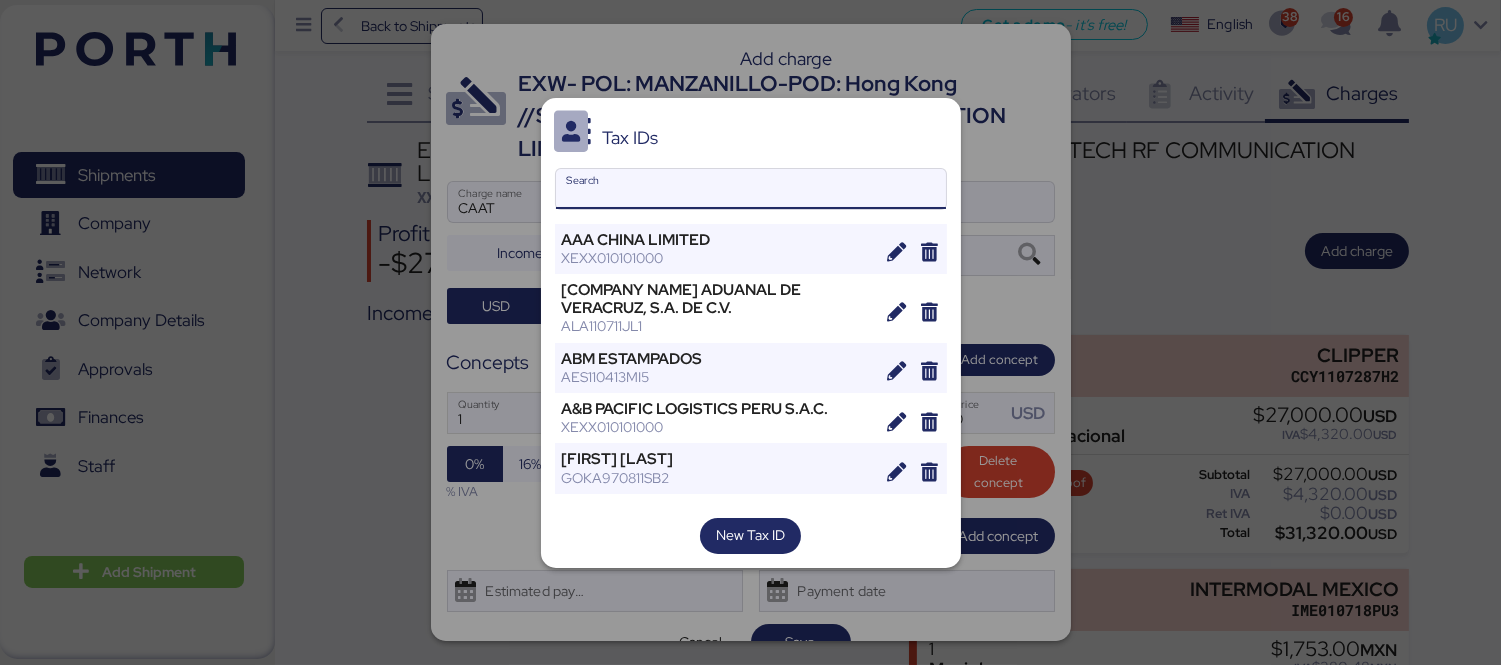 click on "Search" at bounding box center (751, 189) 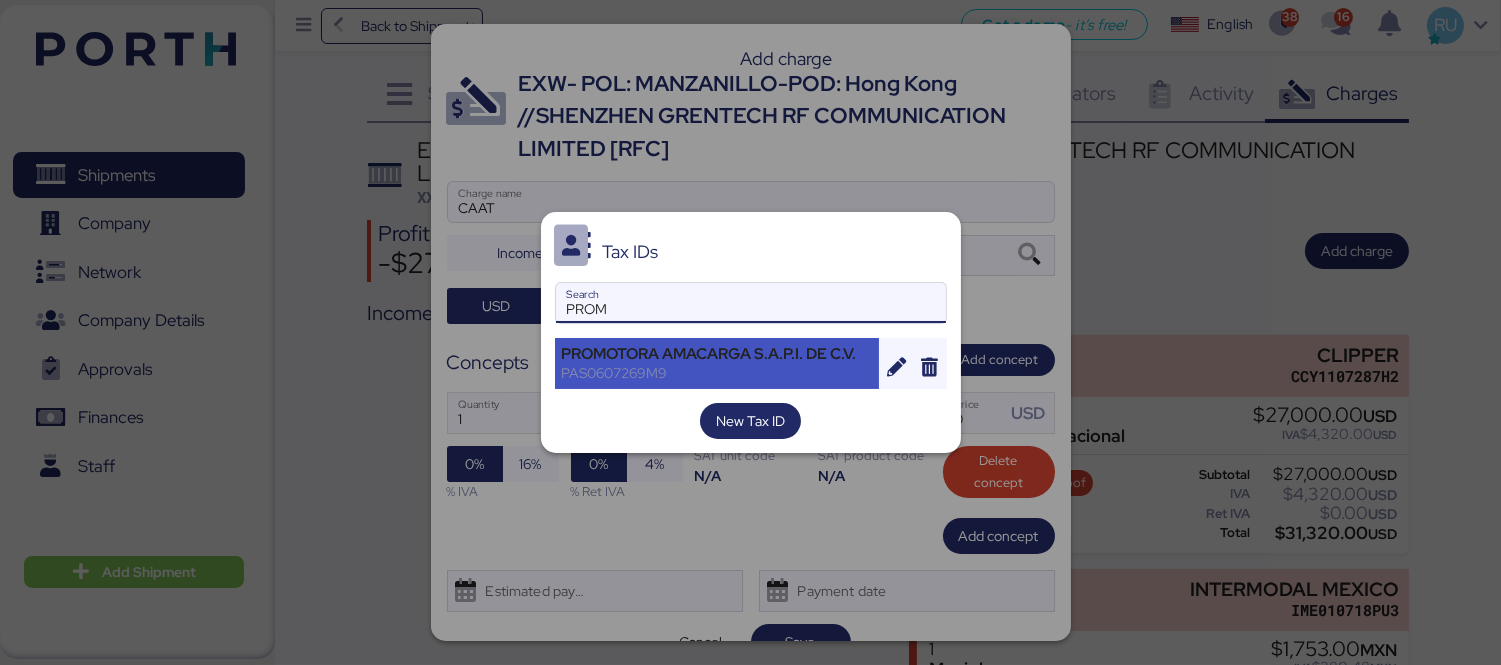 type on "PROM" 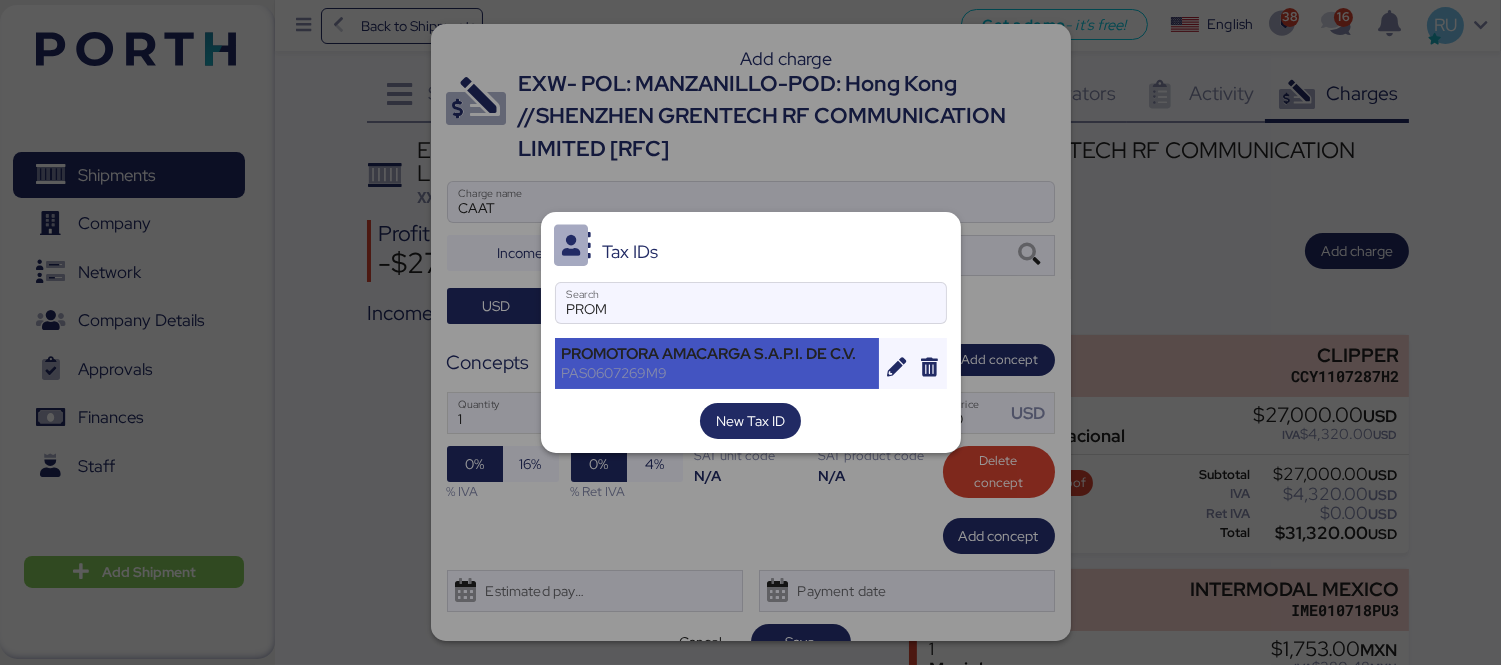 click on "PAS0607269M9" at bounding box center [717, 373] 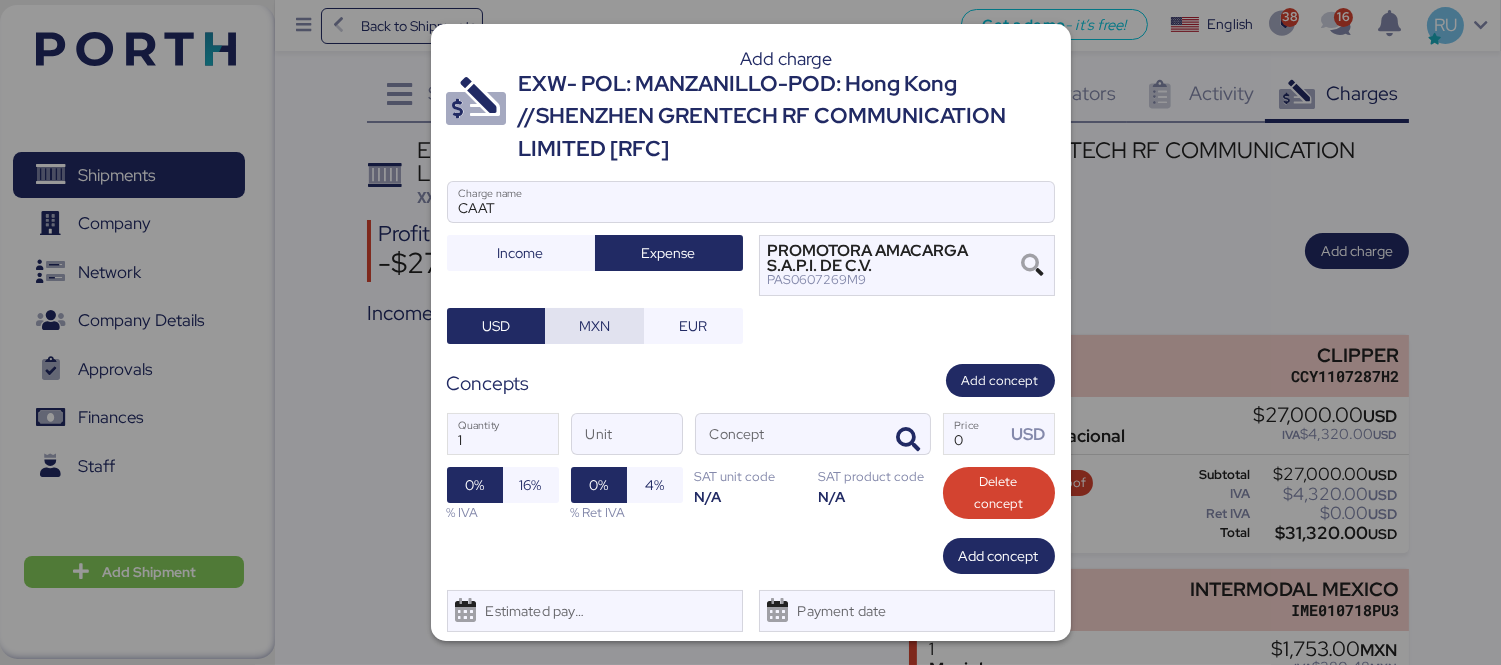 click on "MXN" at bounding box center (594, 326) 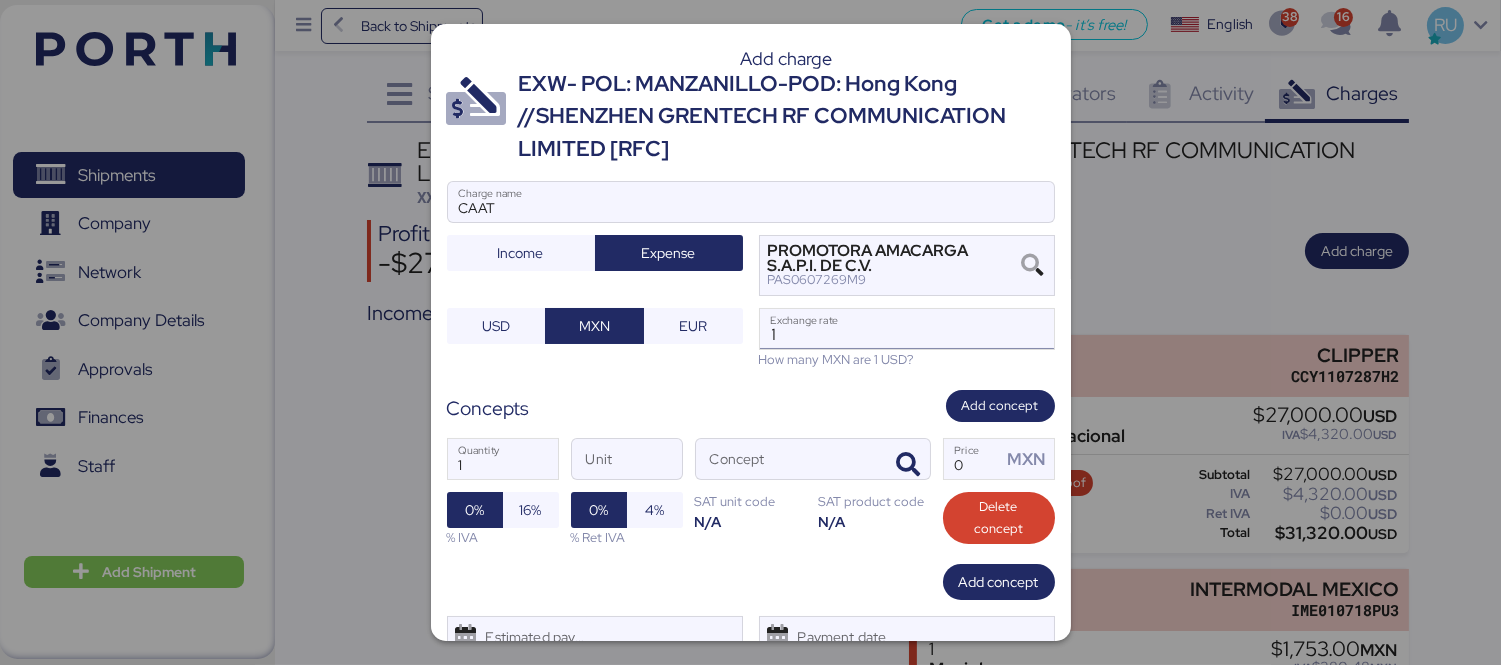 click on "1" at bounding box center (907, 329) 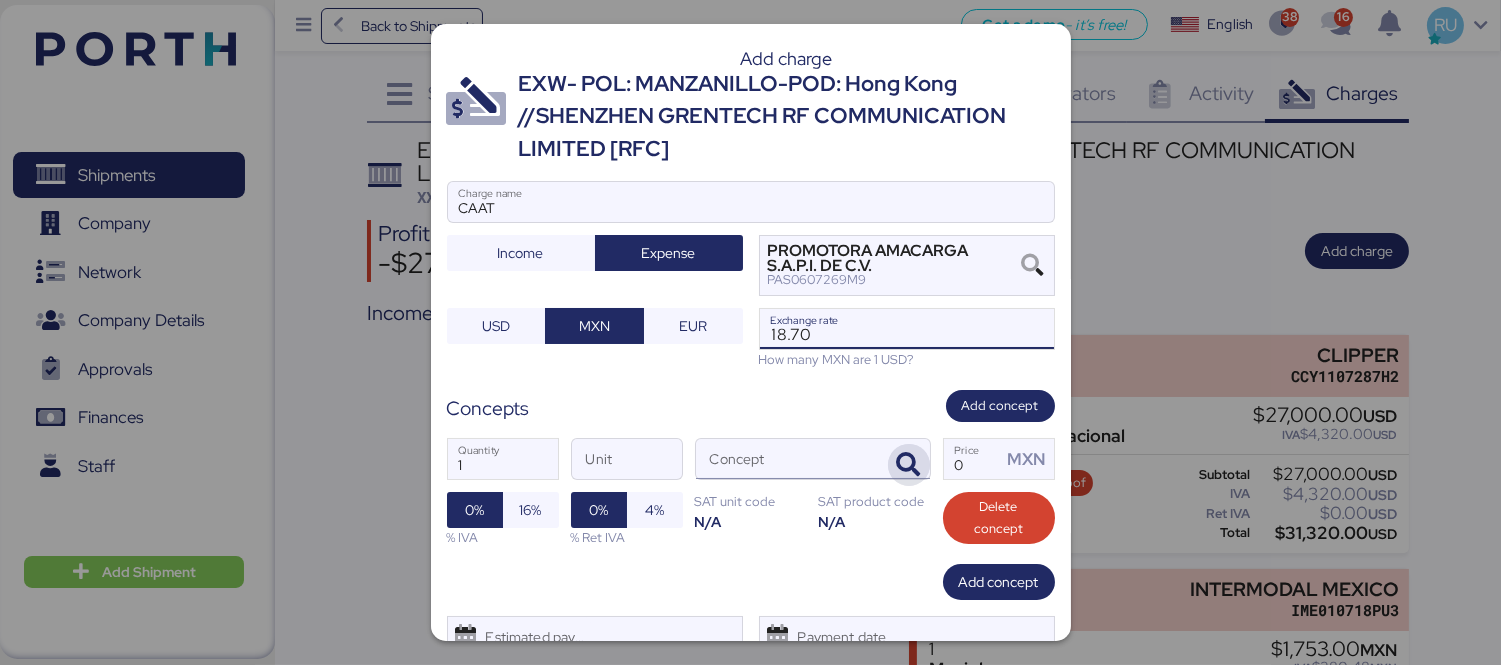 type on "18.7" 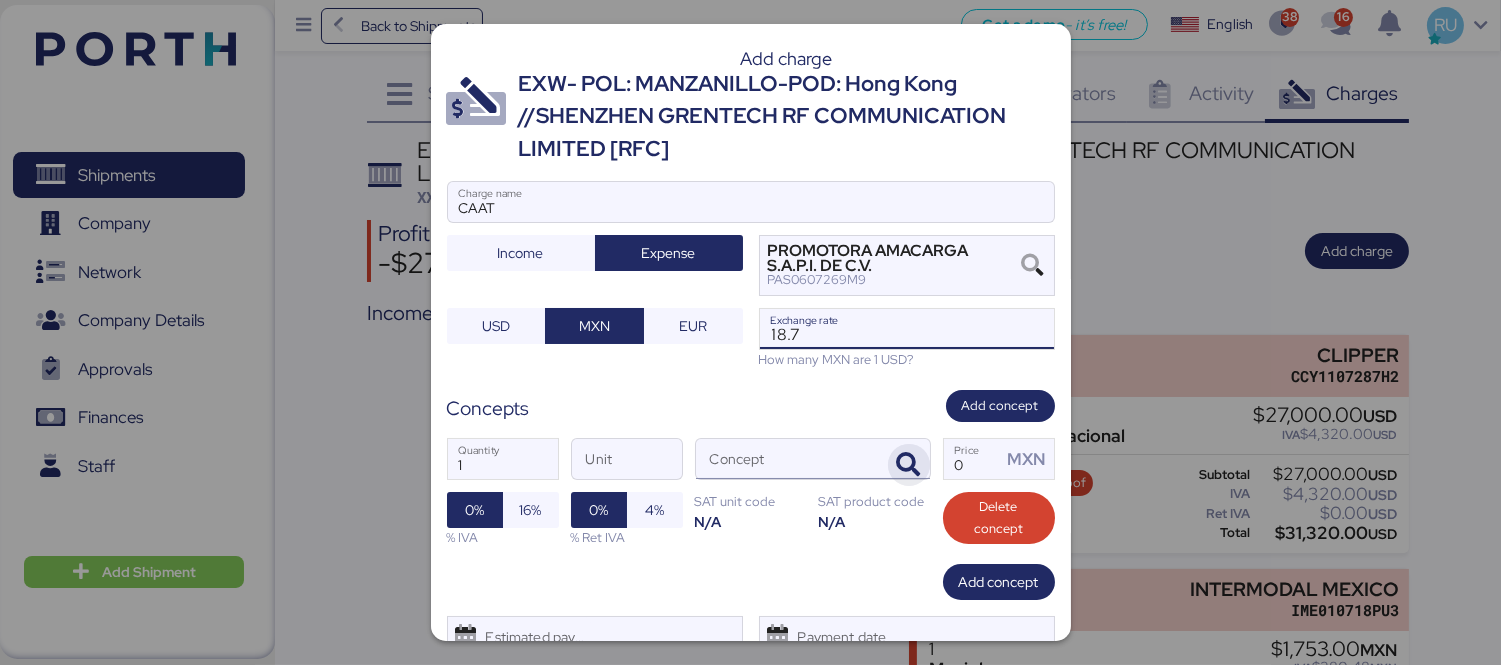 click at bounding box center [909, 465] 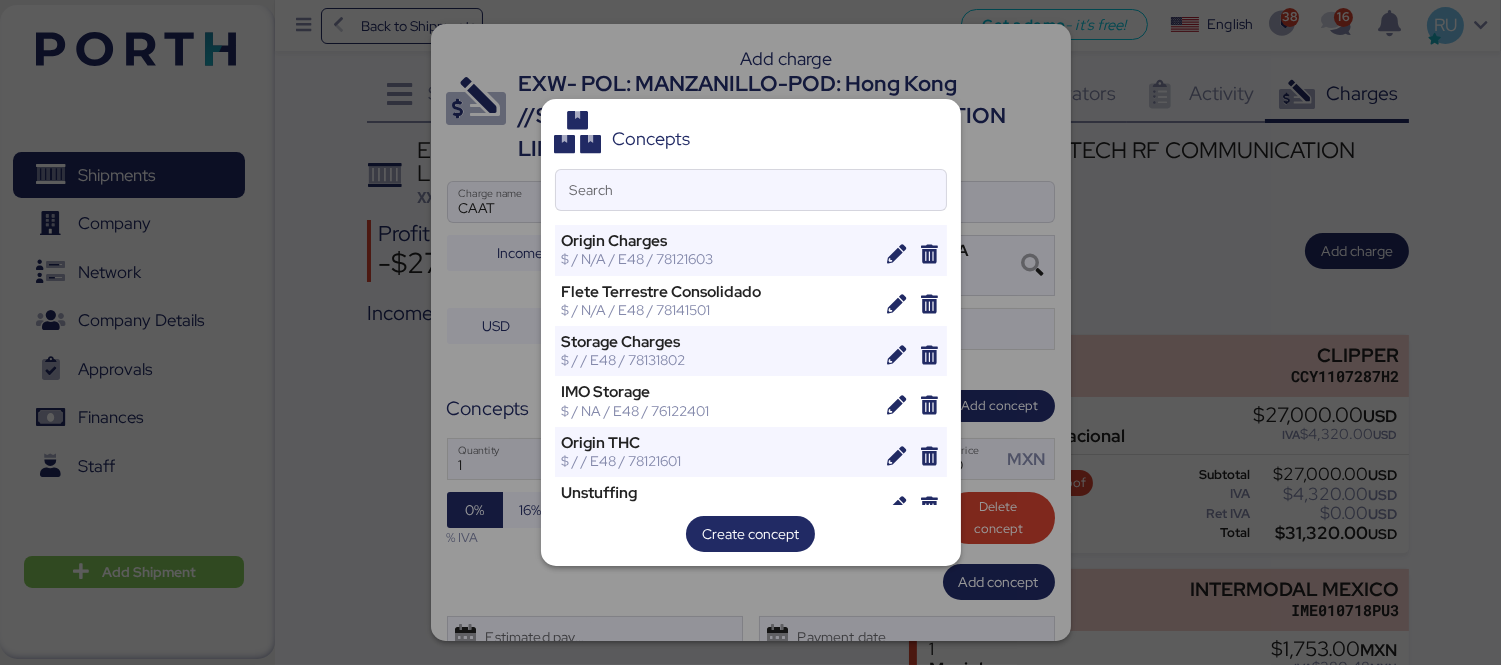 click on "Concepts Search Origin Charges
$ / N/A /
E48 / 78121603
Flete Terrestre Consolidado
$ / N/A /
E48 / 78141501
Storage Charges
$ /  /
E48 / 78131802
IMO Storage
$ / NA /
E48 / 76122401
Origin THC
$ /  /
E48 / 78121601
Unstuffing
$ / T/CBM /
E48 / 78131802
Transfer Fee
$ / T/CBM /
E48 / 78141501
IMO Surcharge
$ / N/A /
E48 / 76122401
International FTL Freight
$ / N/A /
E48 / 78141501
Low Sulphur Surchase
$ /  /
E48 / 76122401
Demoras
$ /  /
E48 / 76122401
Container Premium
$ /  /
E48 / 76111801
Security Fee     Marinefuel Recovery" at bounding box center (751, 332) 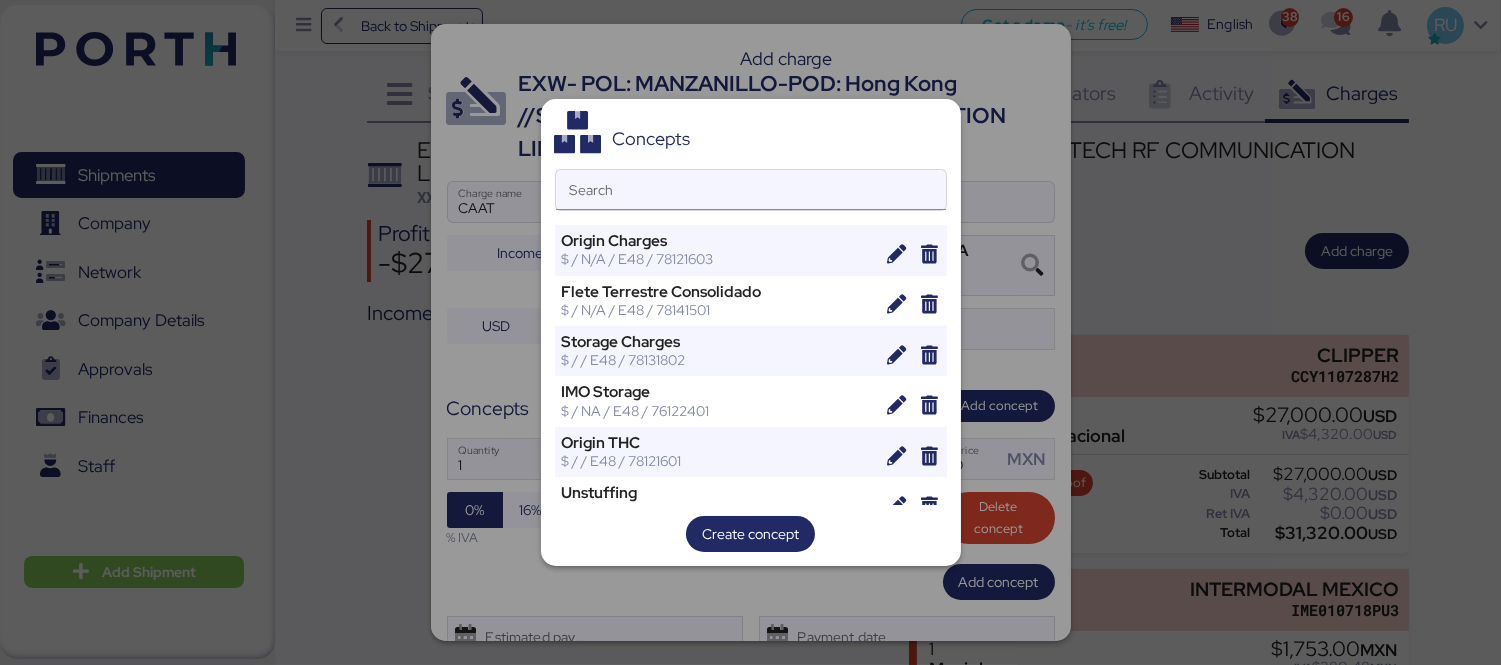click on "Search" at bounding box center (751, 190) 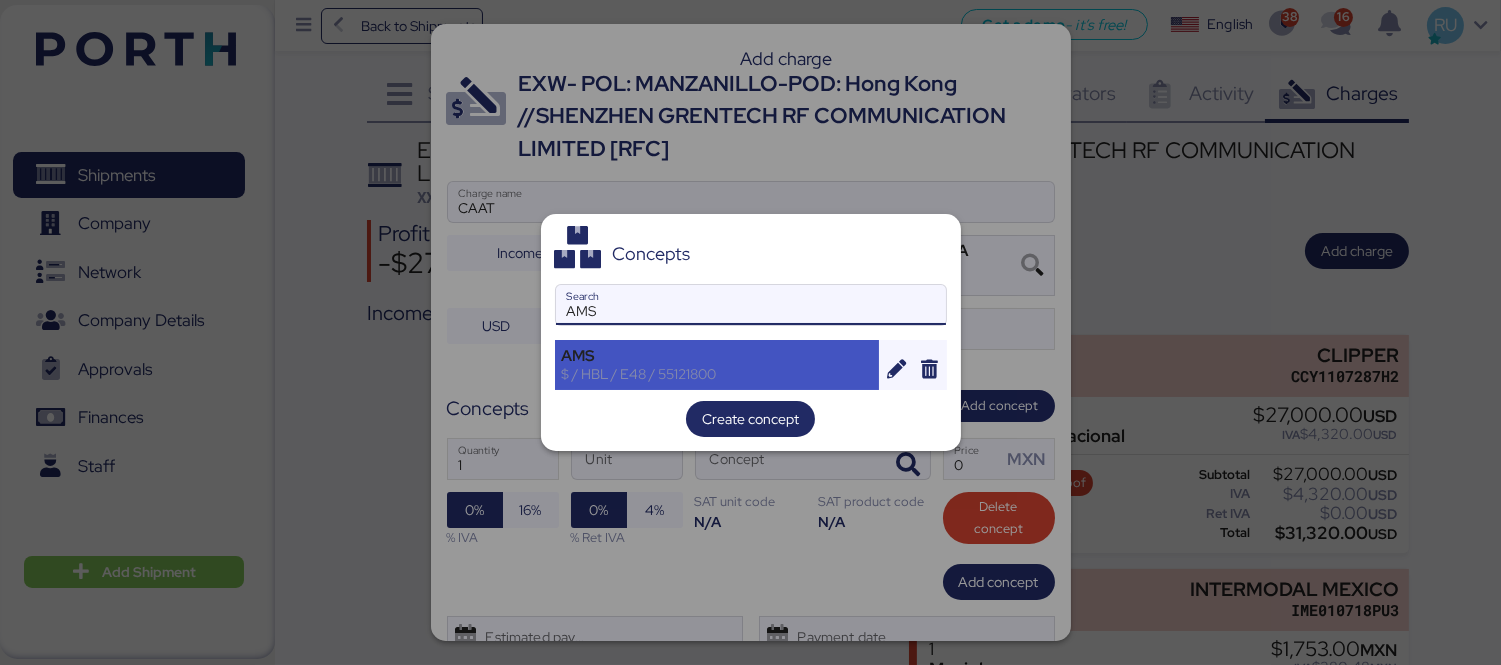 type on "AMS" 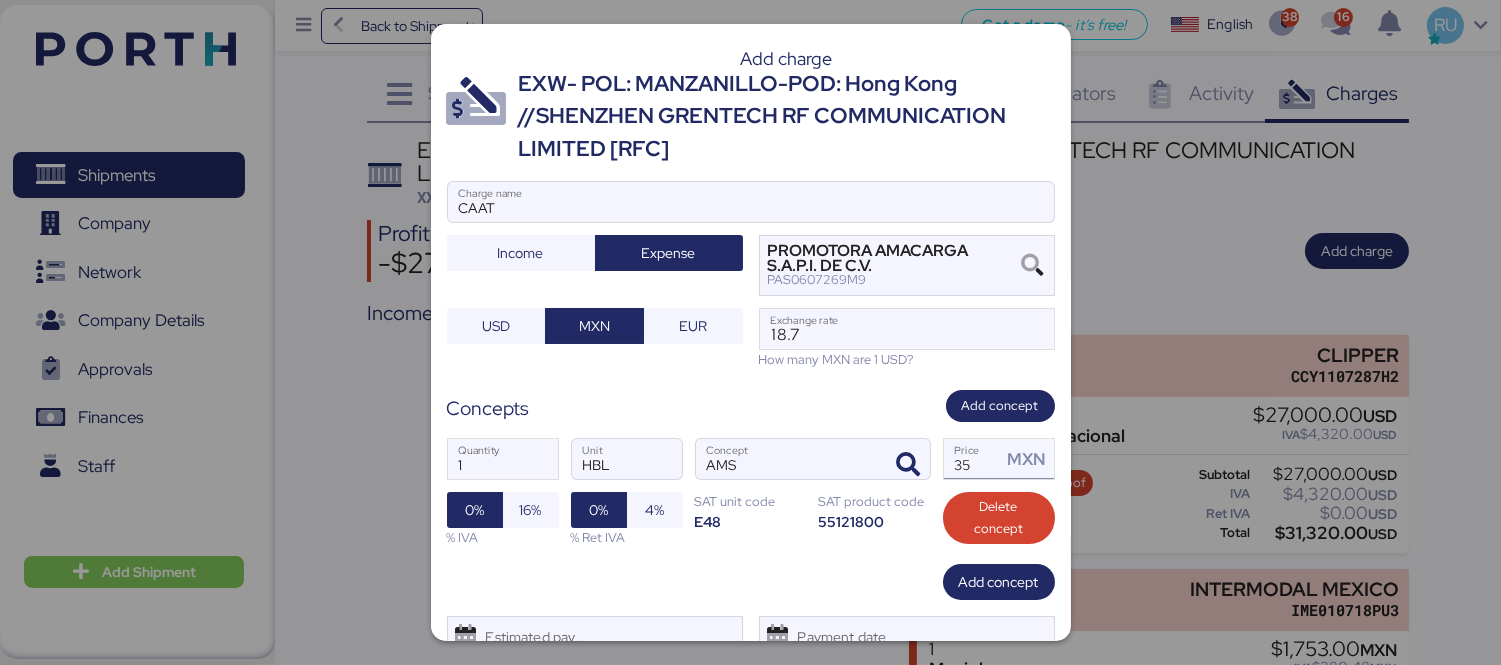 click on "35" at bounding box center [973, 459] 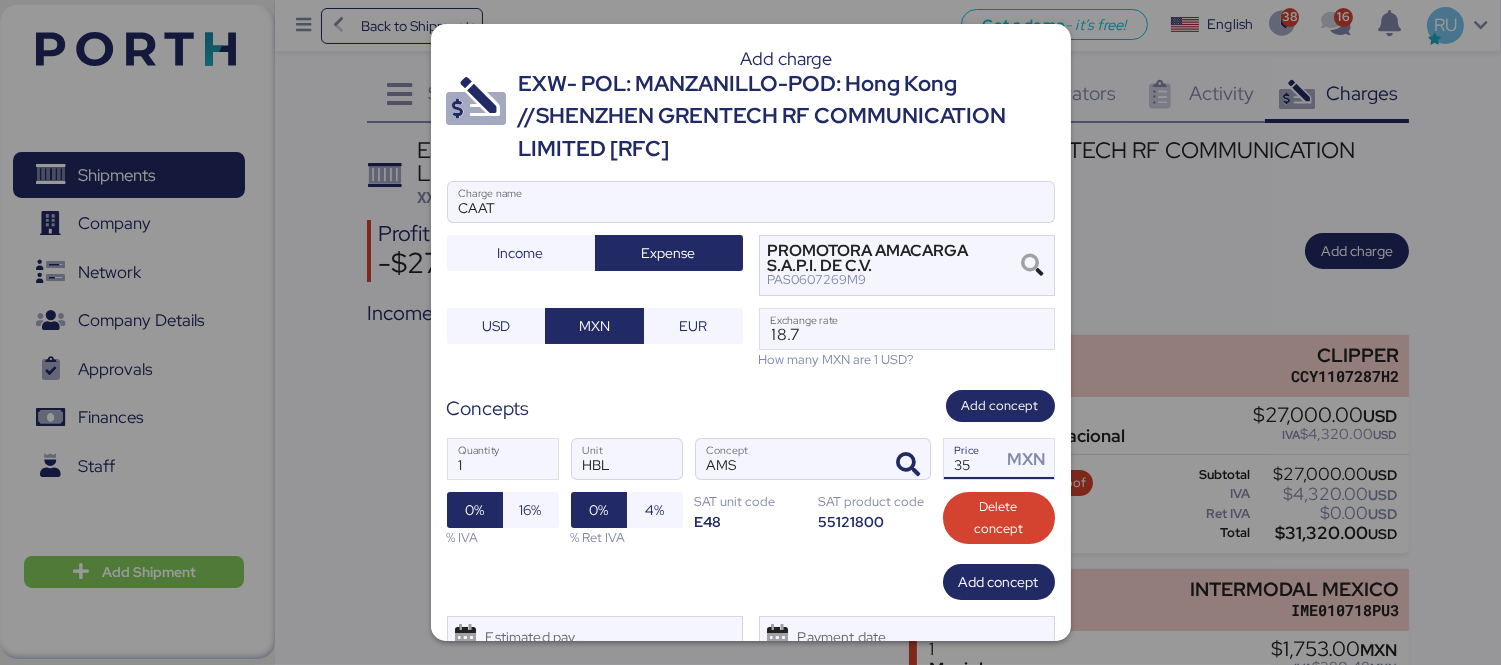 type on "3" 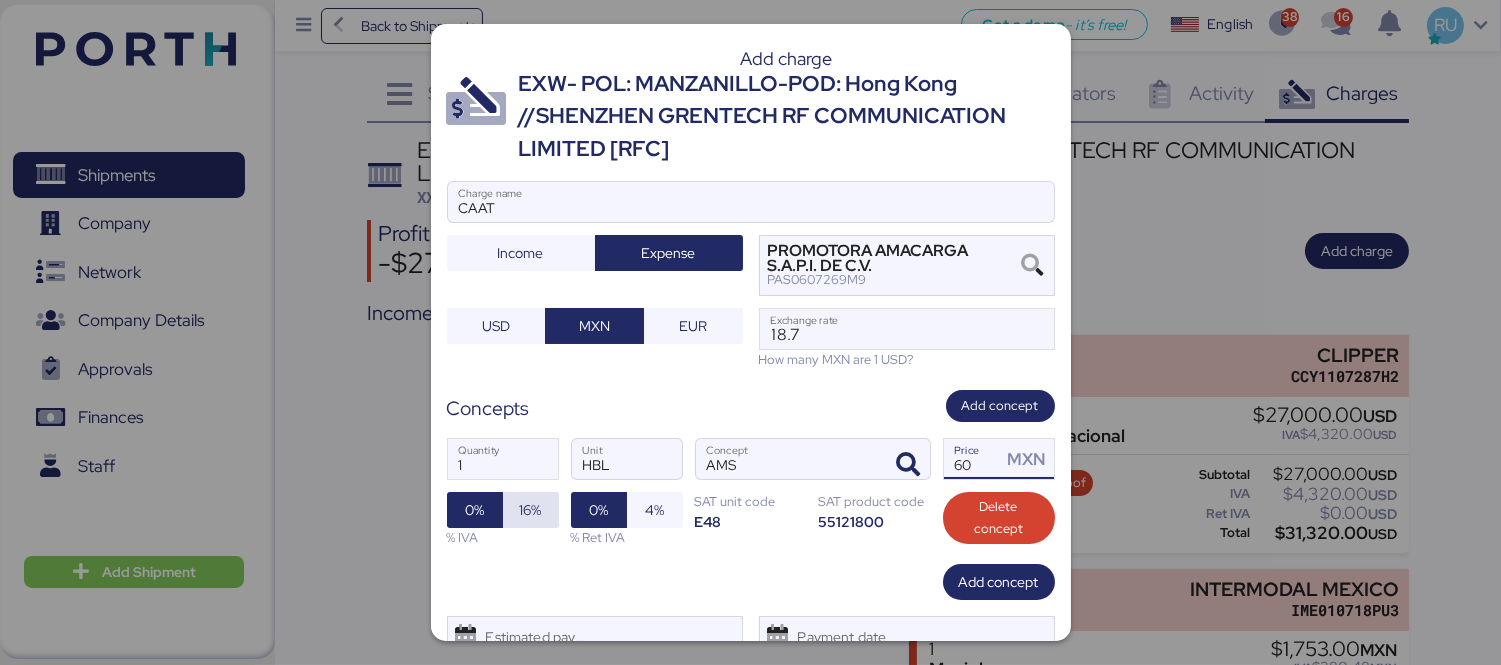 type on "60" 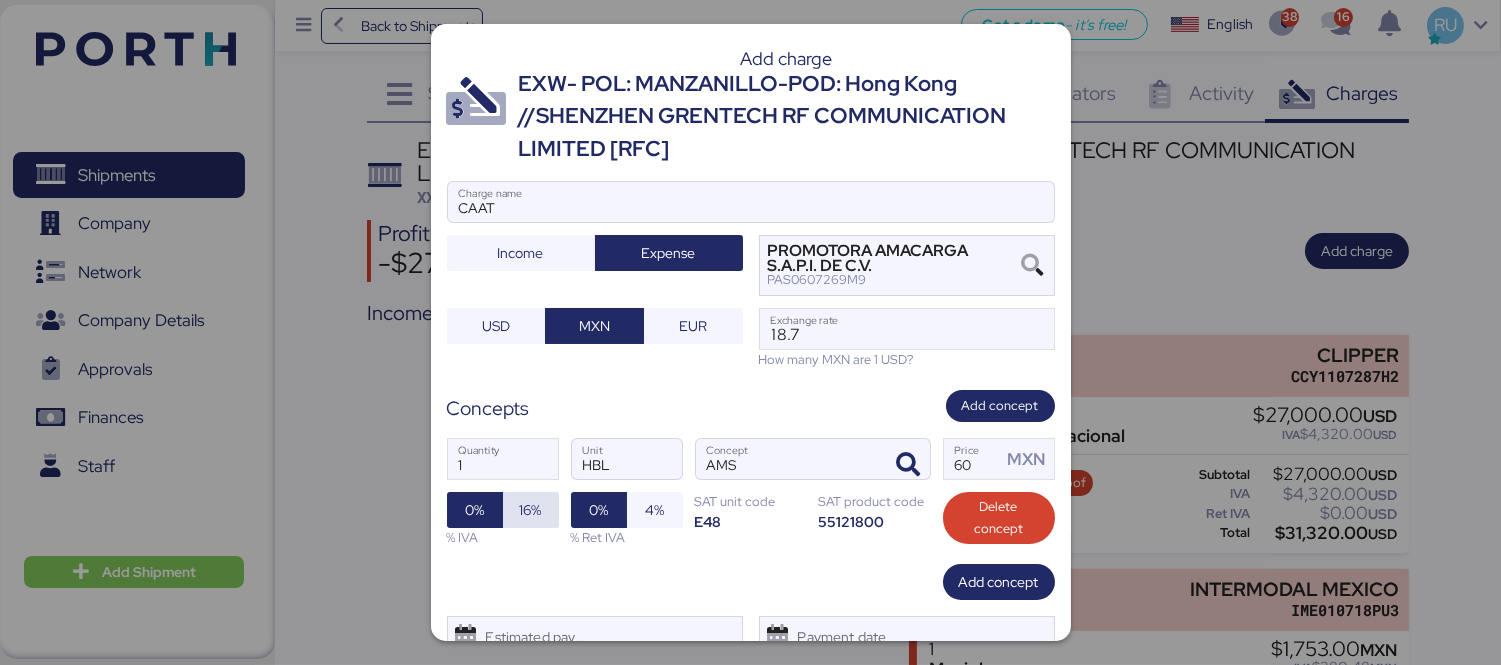 click on "16%" at bounding box center (531, 510) 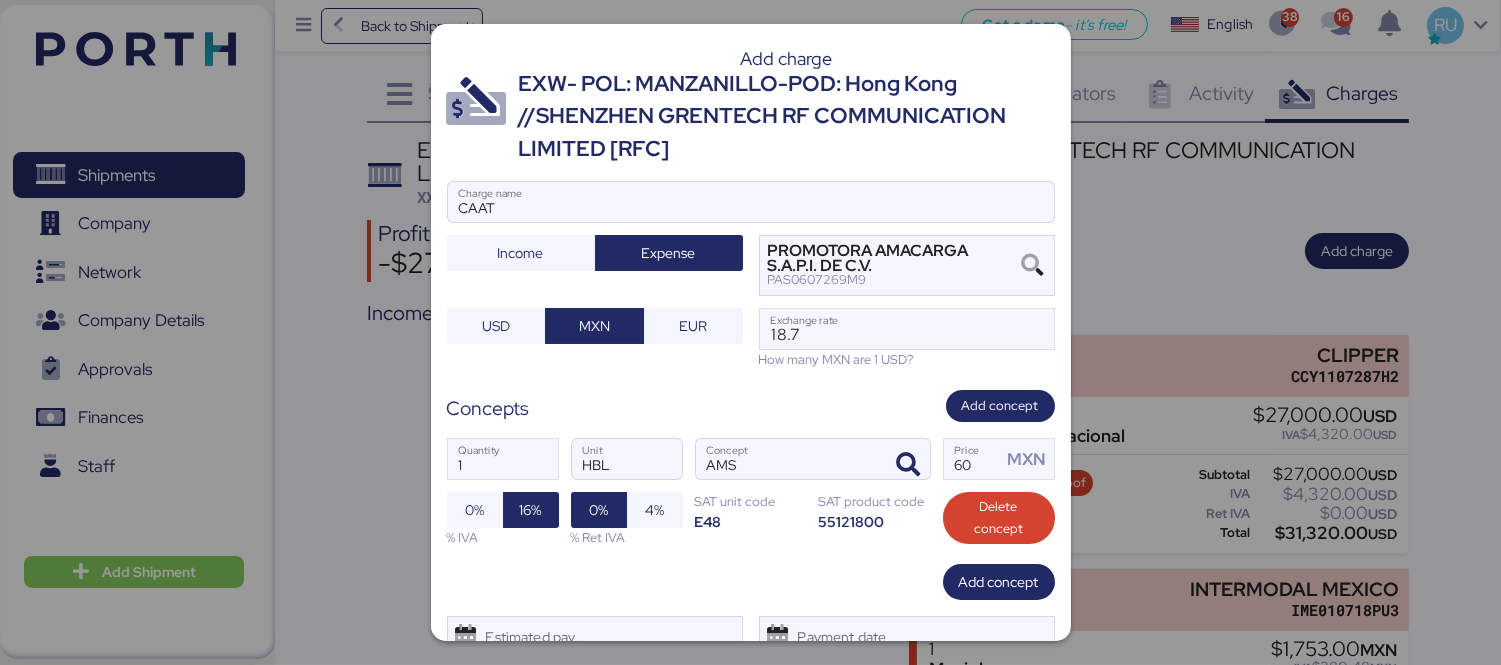 scroll, scrollTop: 81, scrollLeft: 0, axis: vertical 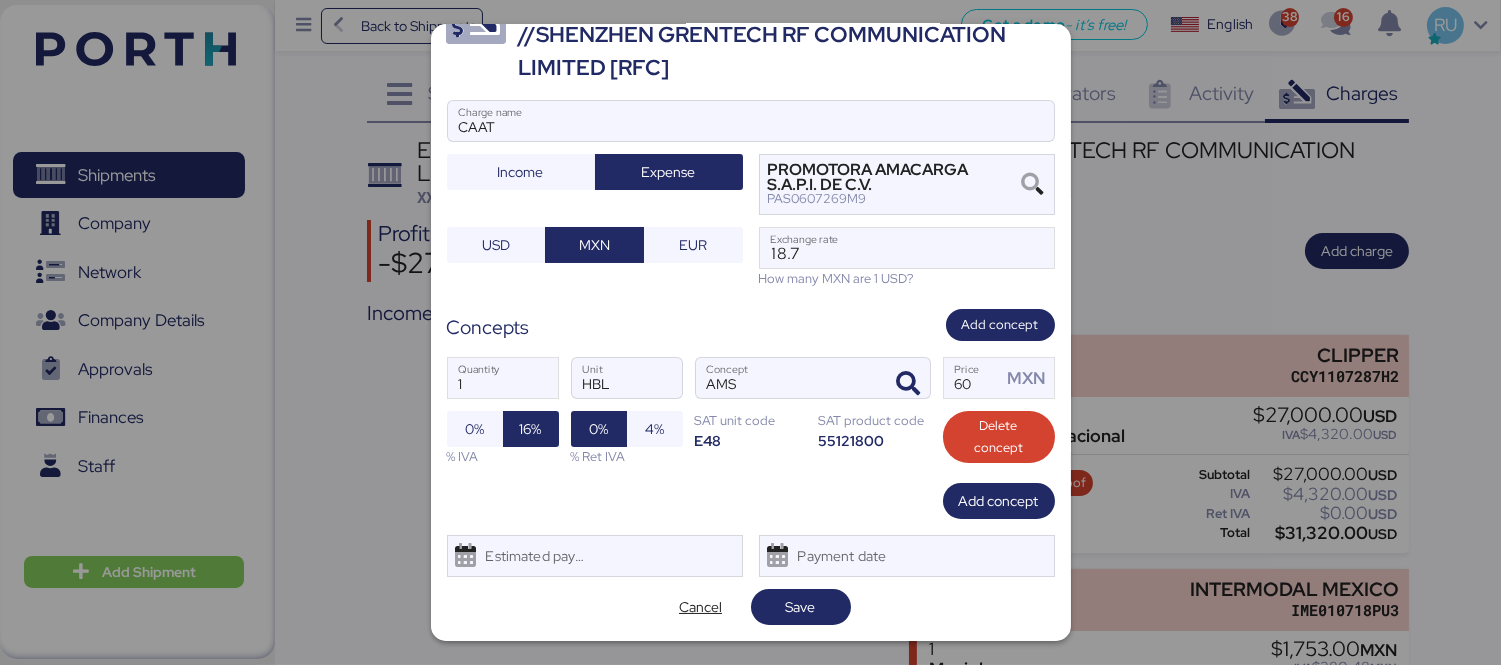 drag, startPoint x: 691, startPoint y: 545, endPoint x: 620, endPoint y: 315, distance: 240.70937 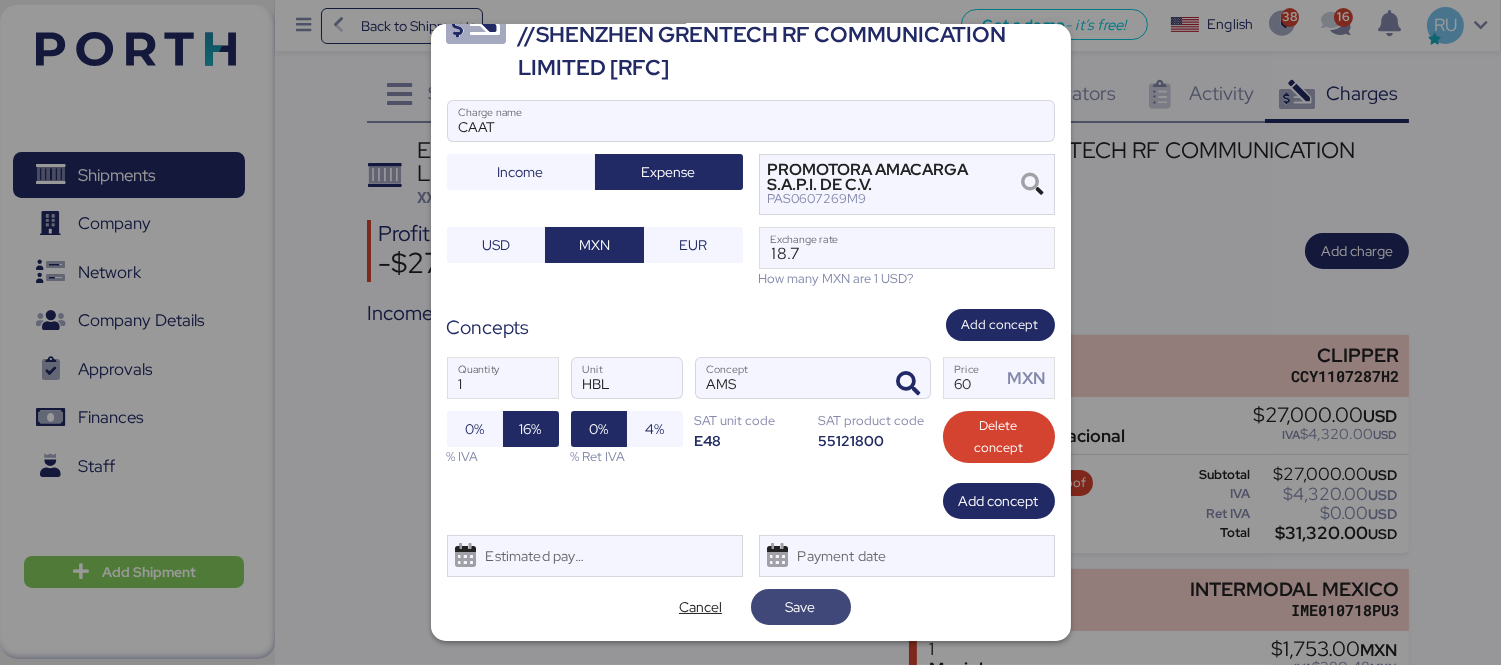 click on "Save" at bounding box center (801, 607) 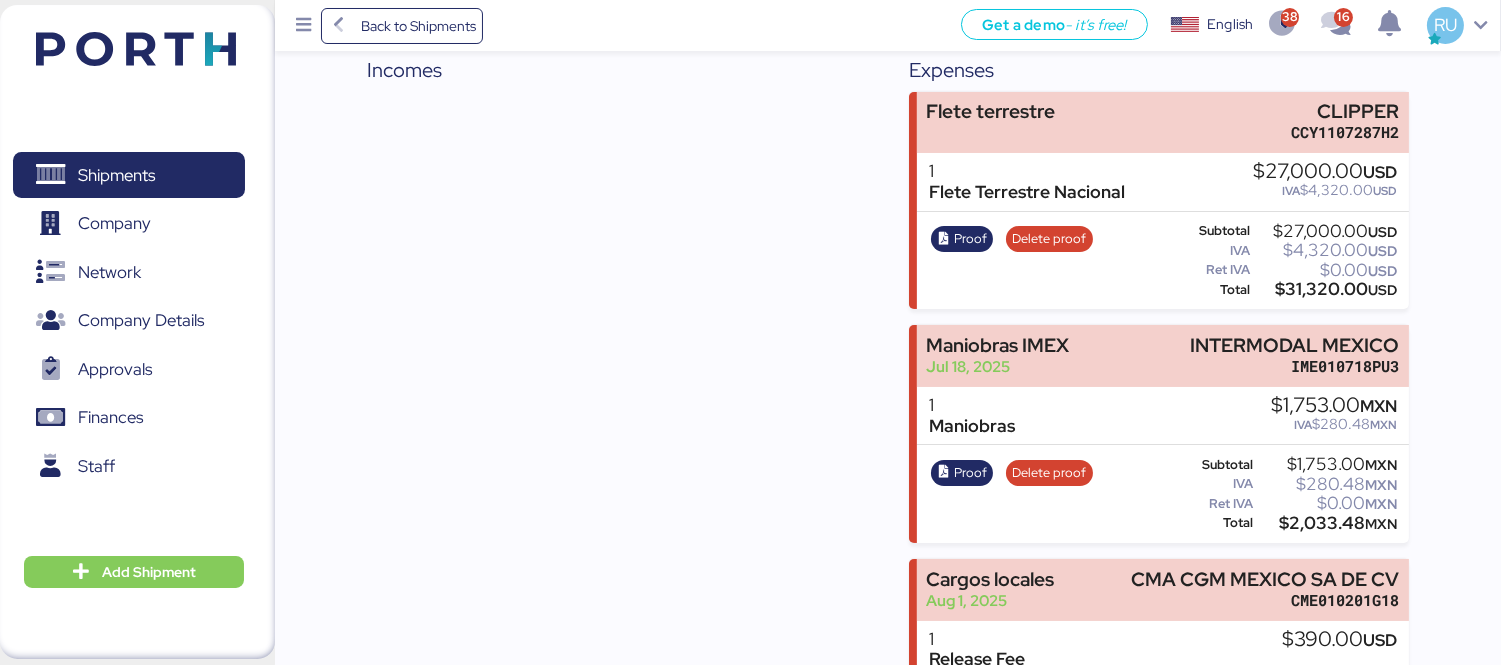 scroll, scrollTop: 258, scrollLeft: 0, axis: vertical 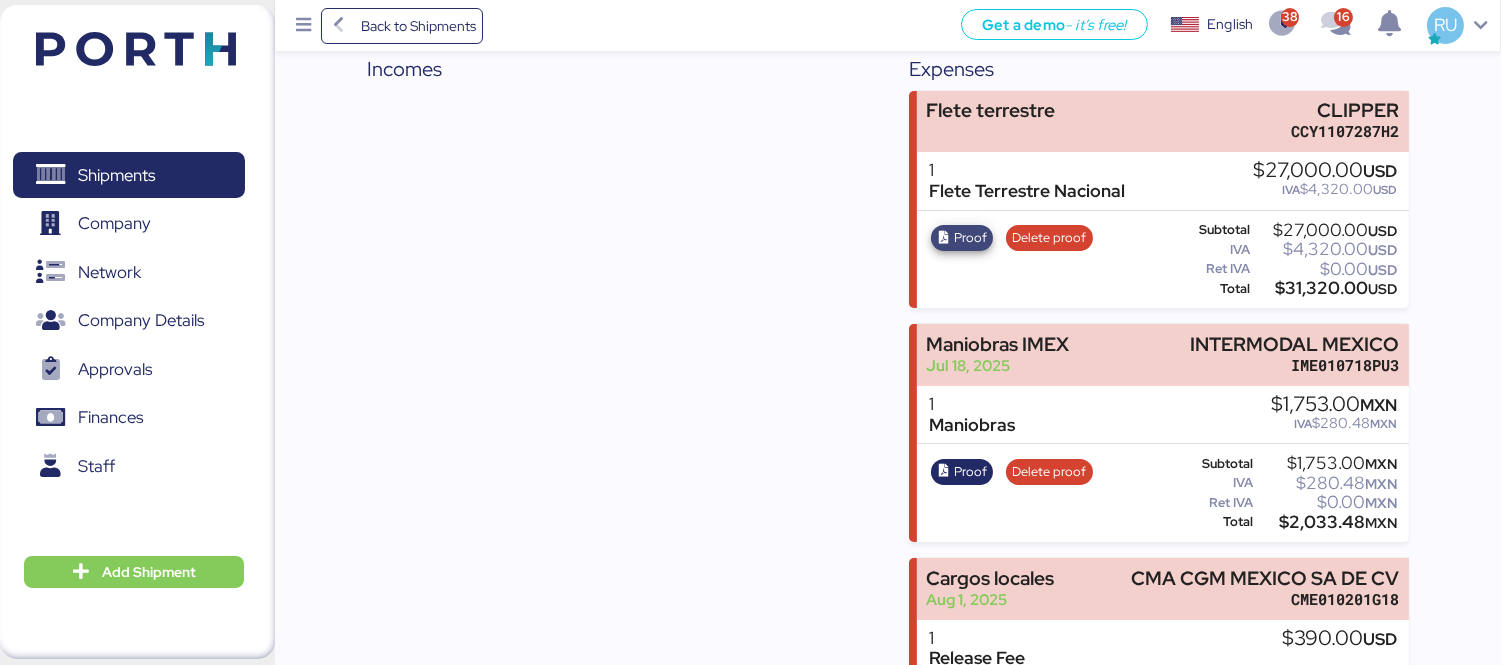 click on "Proof" at bounding box center [970, 238] 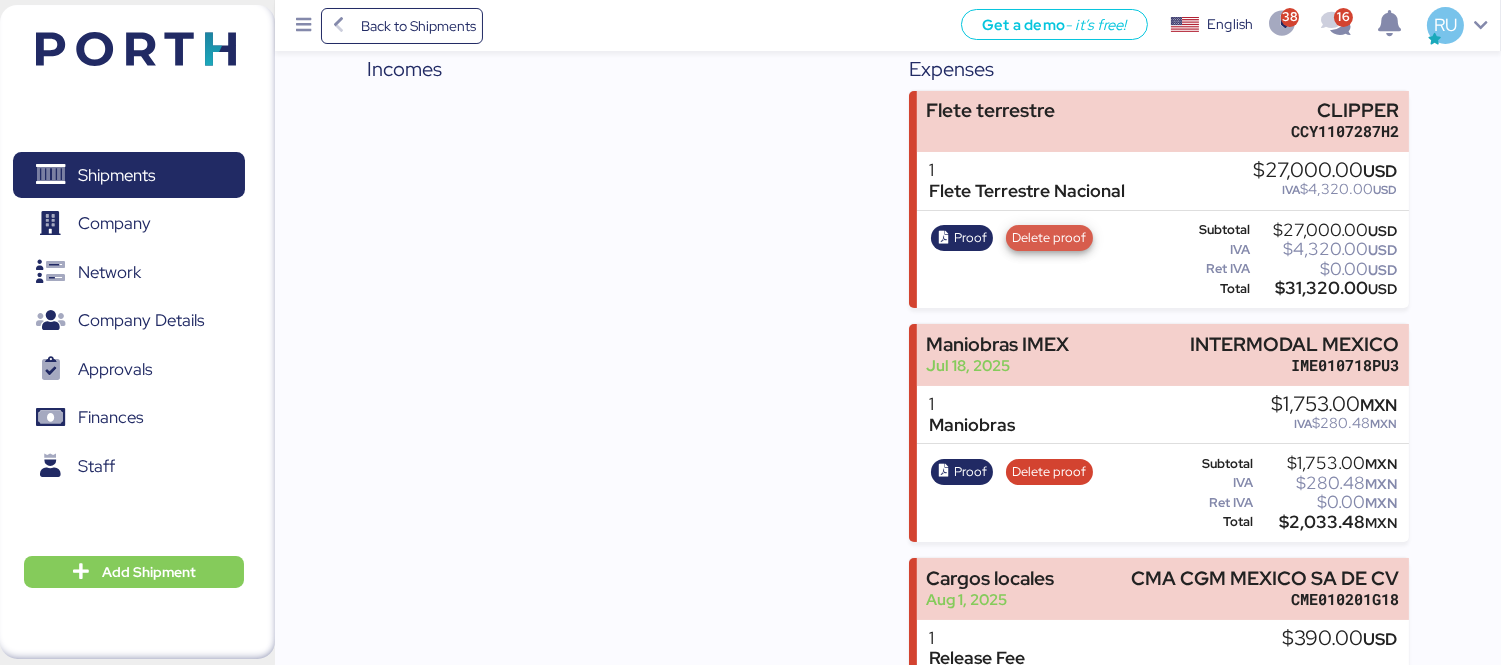 click on "Delete proof" at bounding box center (1049, 238) 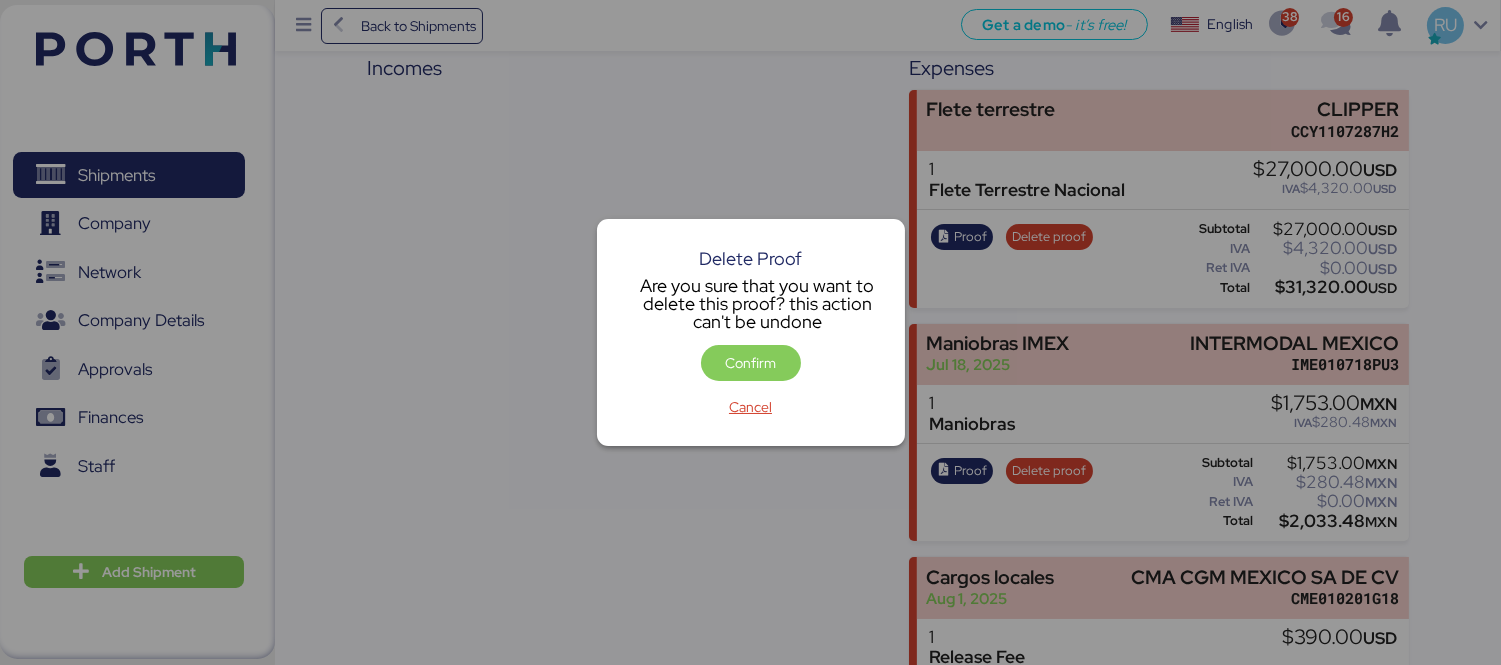 click on "Confirm" at bounding box center (751, 367) 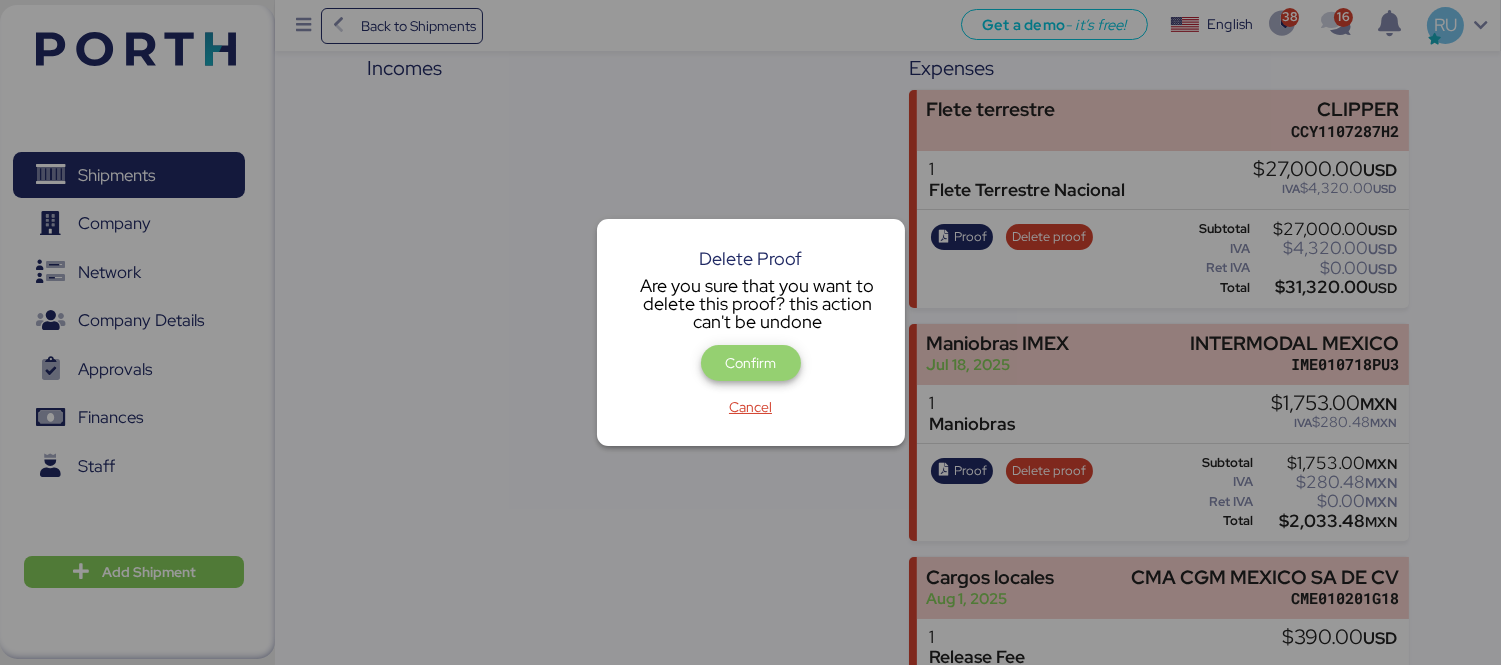 click on "Confirm" at bounding box center [750, 363] 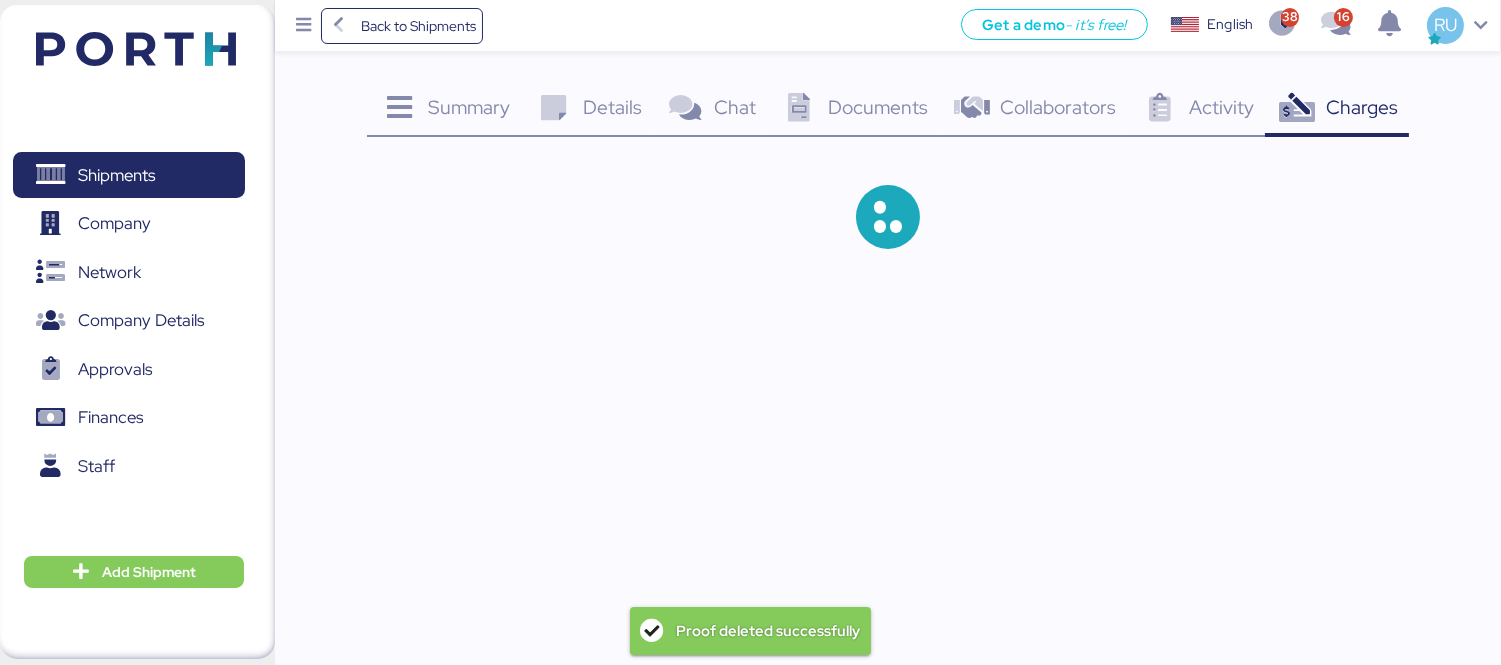 scroll, scrollTop: 0, scrollLeft: 0, axis: both 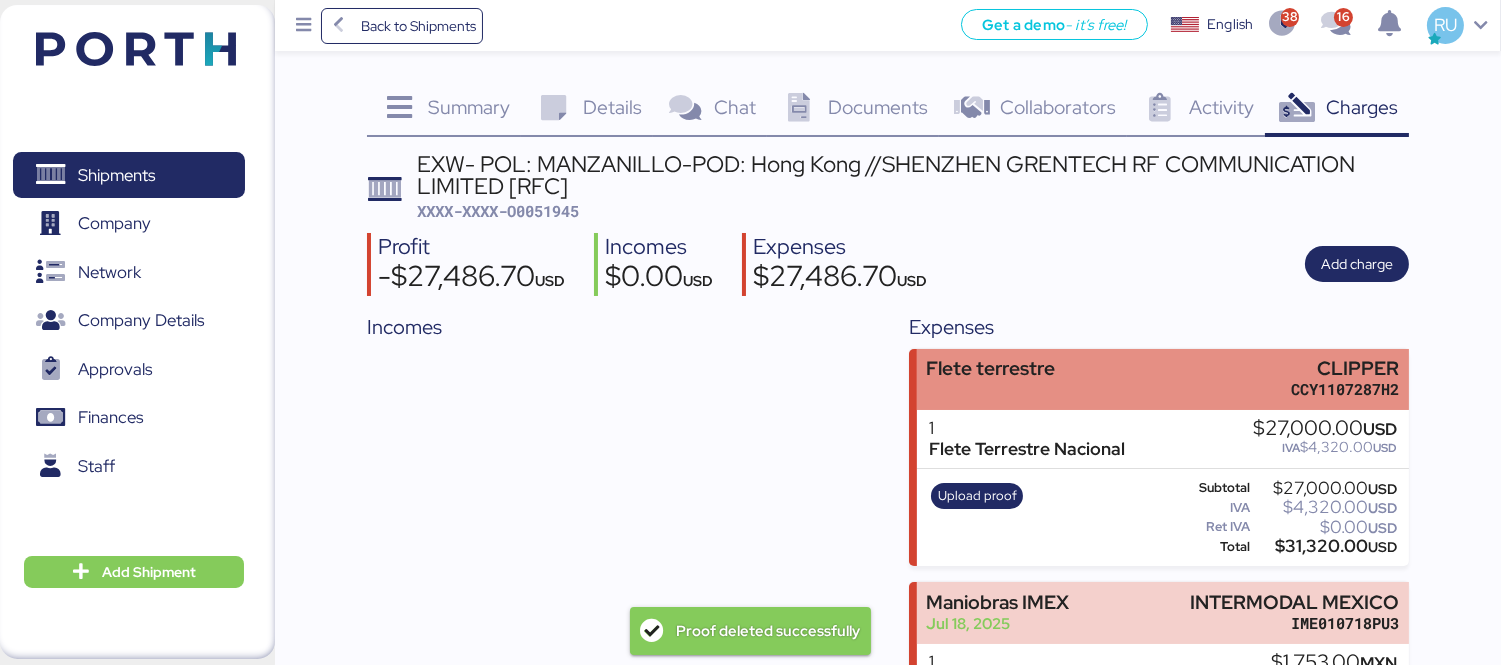 click on "Flete terrestre CLIPPER [RFC]" at bounding box center [1163, 379] 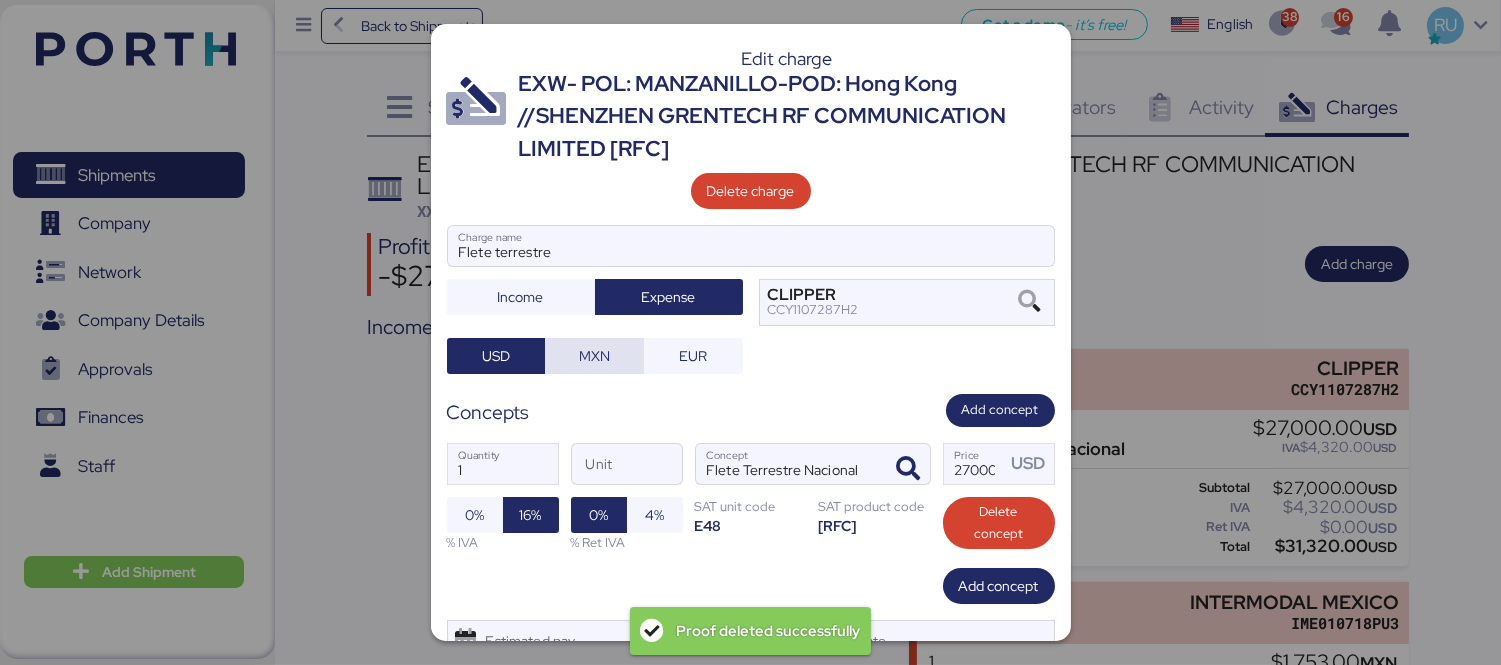 click on "MXN" at bounding box center [594, 356] 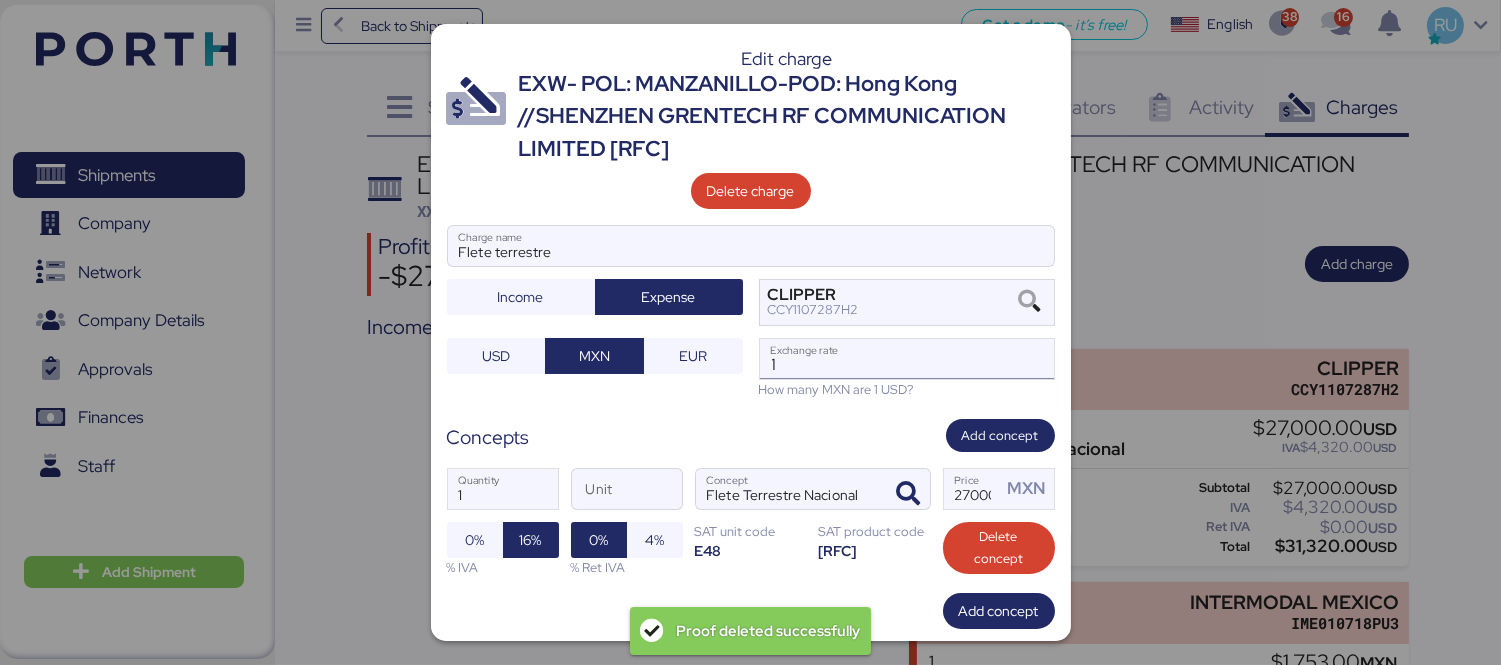 click on "1" at bounding box center [907, 359] 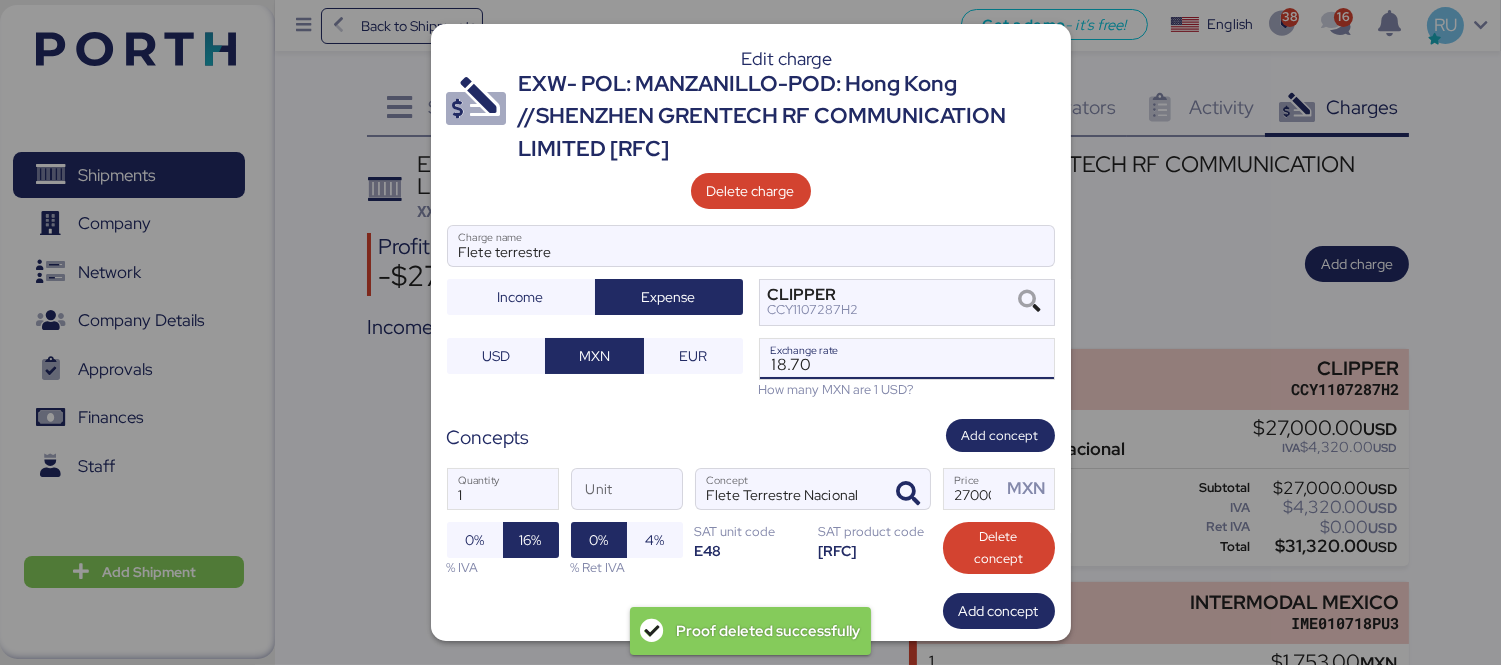 scroll, scrollTop: 110, scrollLeft: 0, axis: vertical 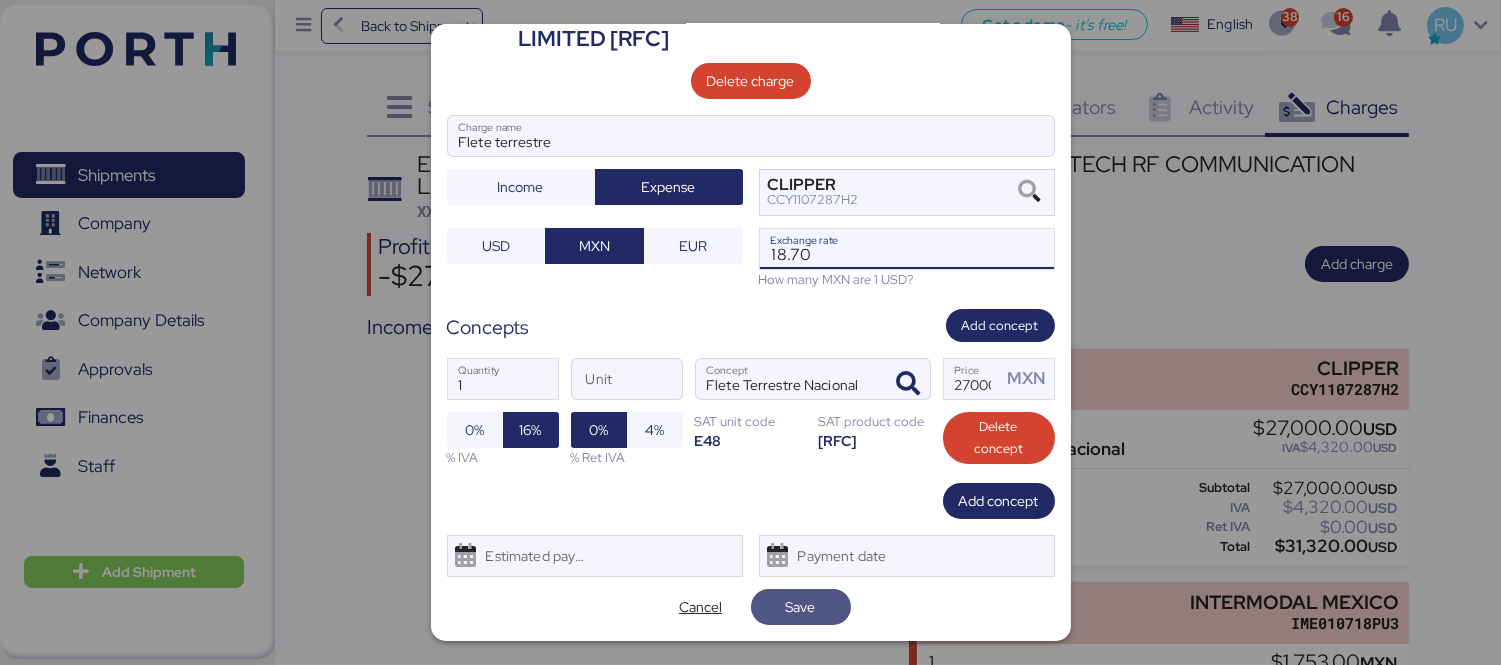 type on "18.7" 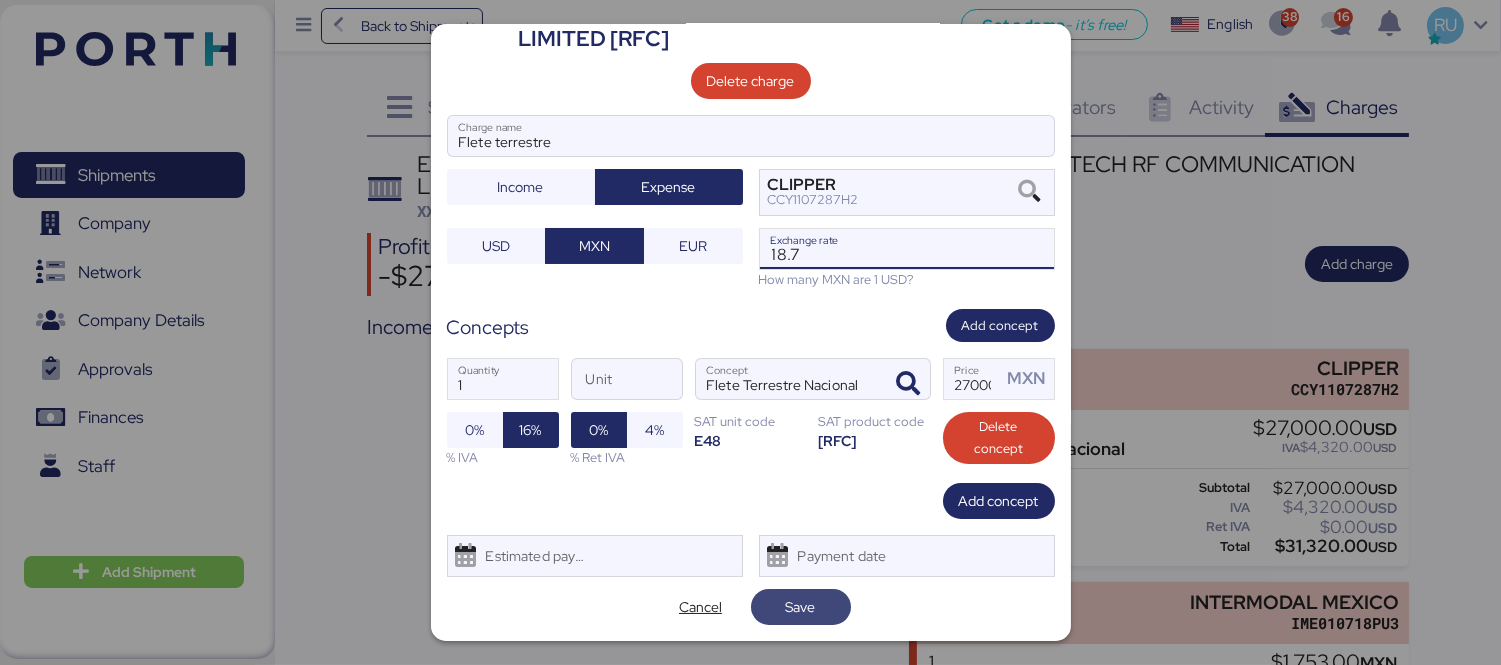 click on "Save" at bounding box center (801, 607) 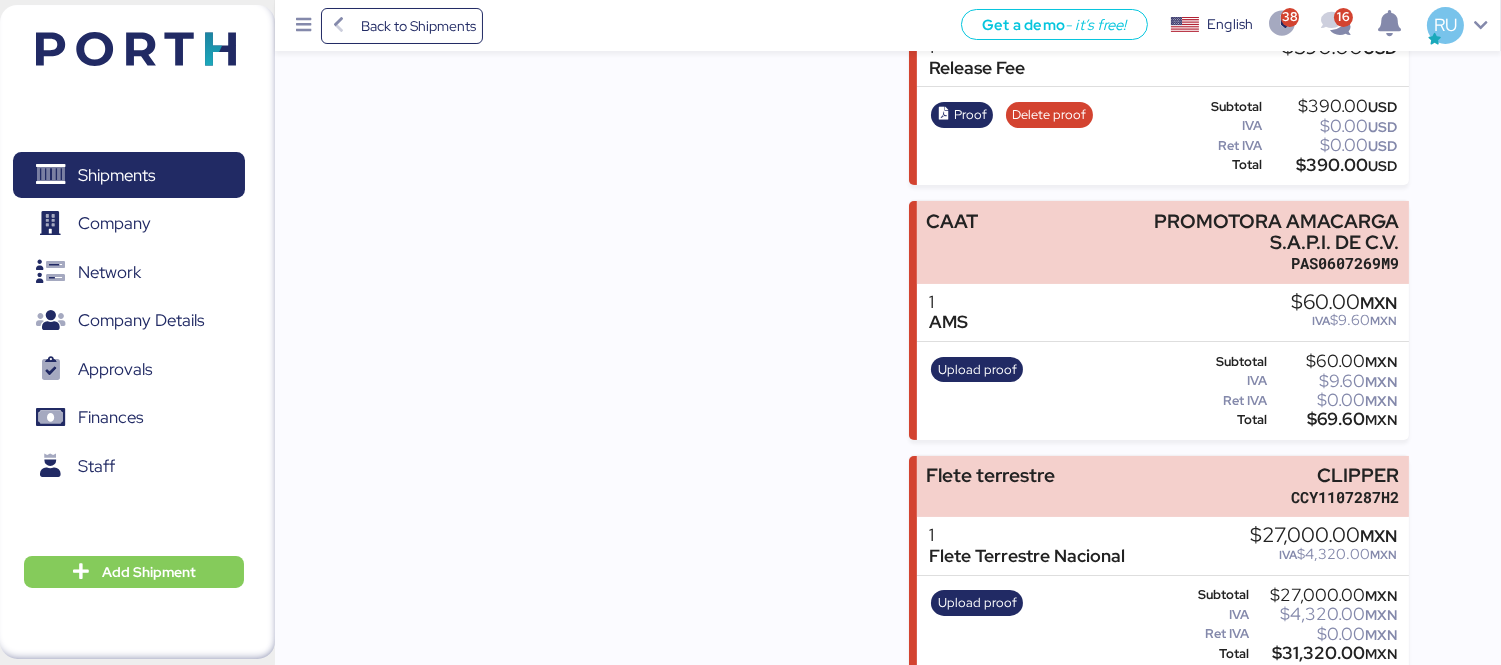 scroll, scrollTop: 640, scrollLeft: 0, axis: vertical 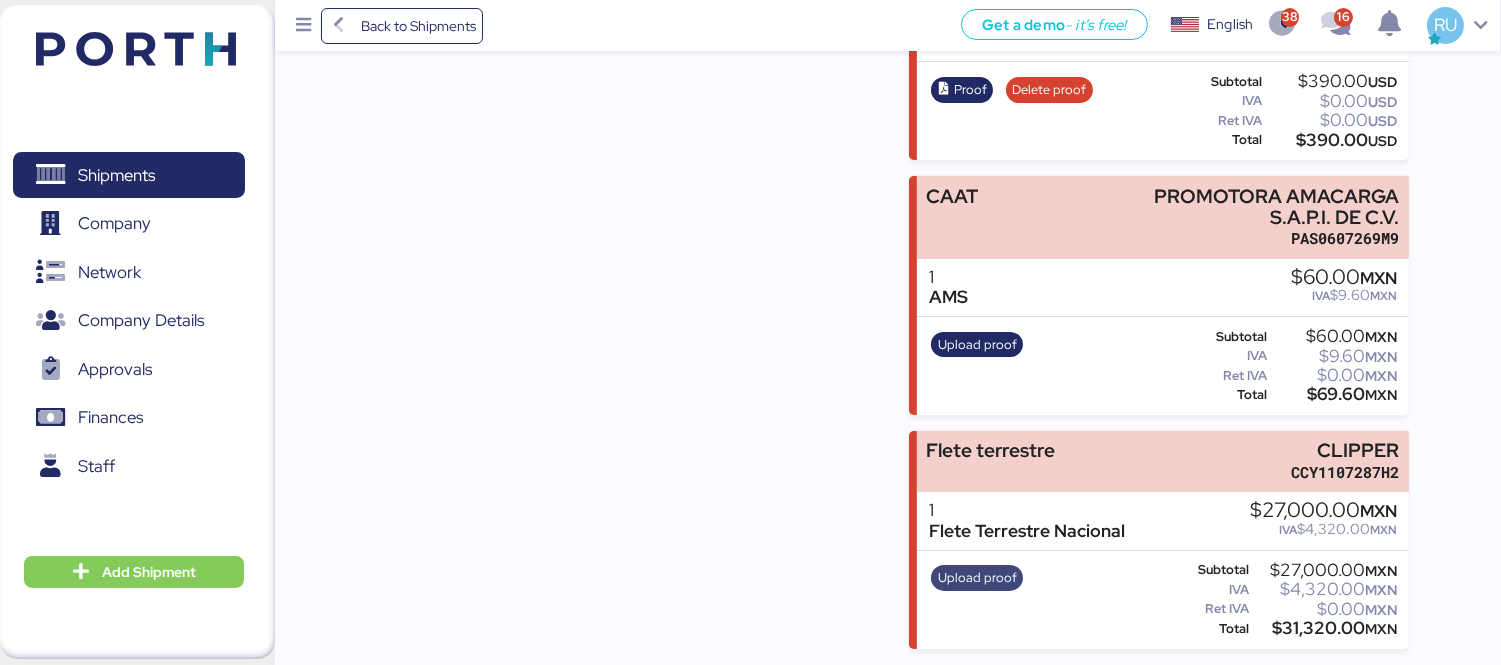 click on "Upload proof" at bounding box center (977, 578) 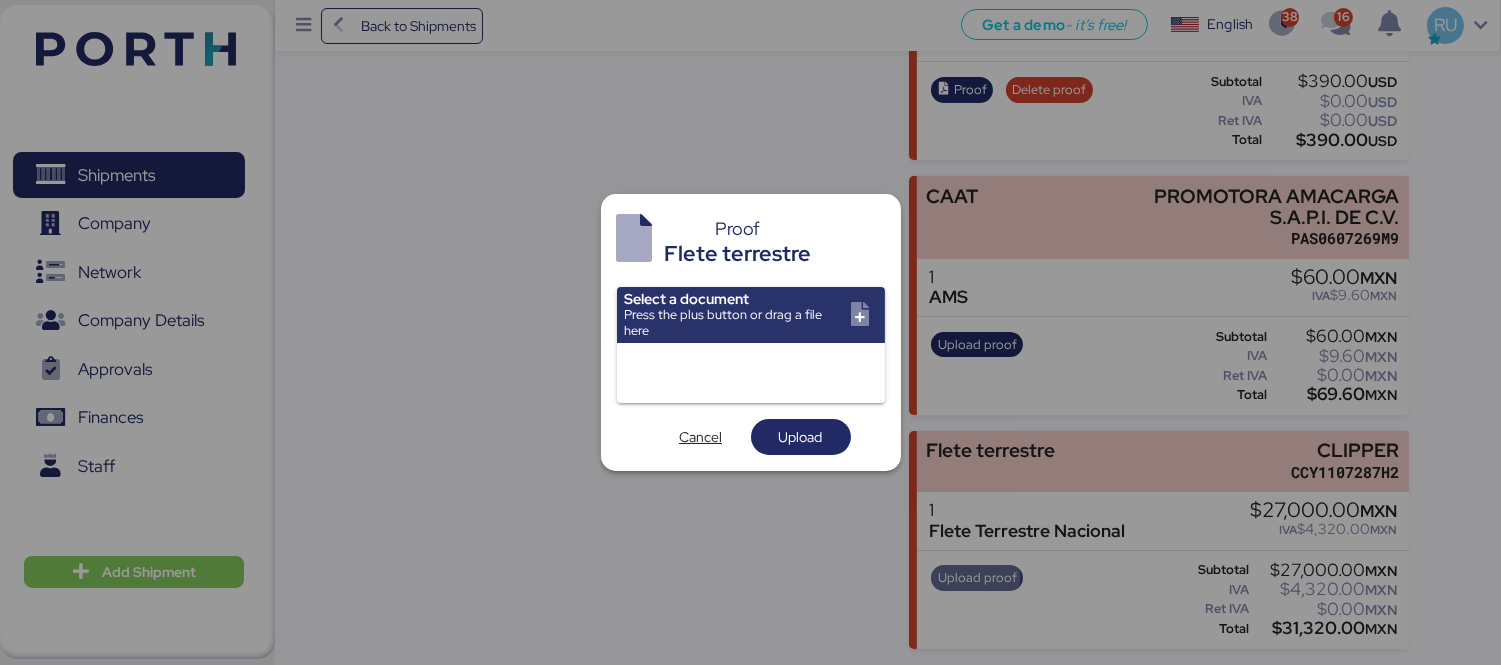 scroll, scrollTop: 0, scrollLeft: 0, axis: both 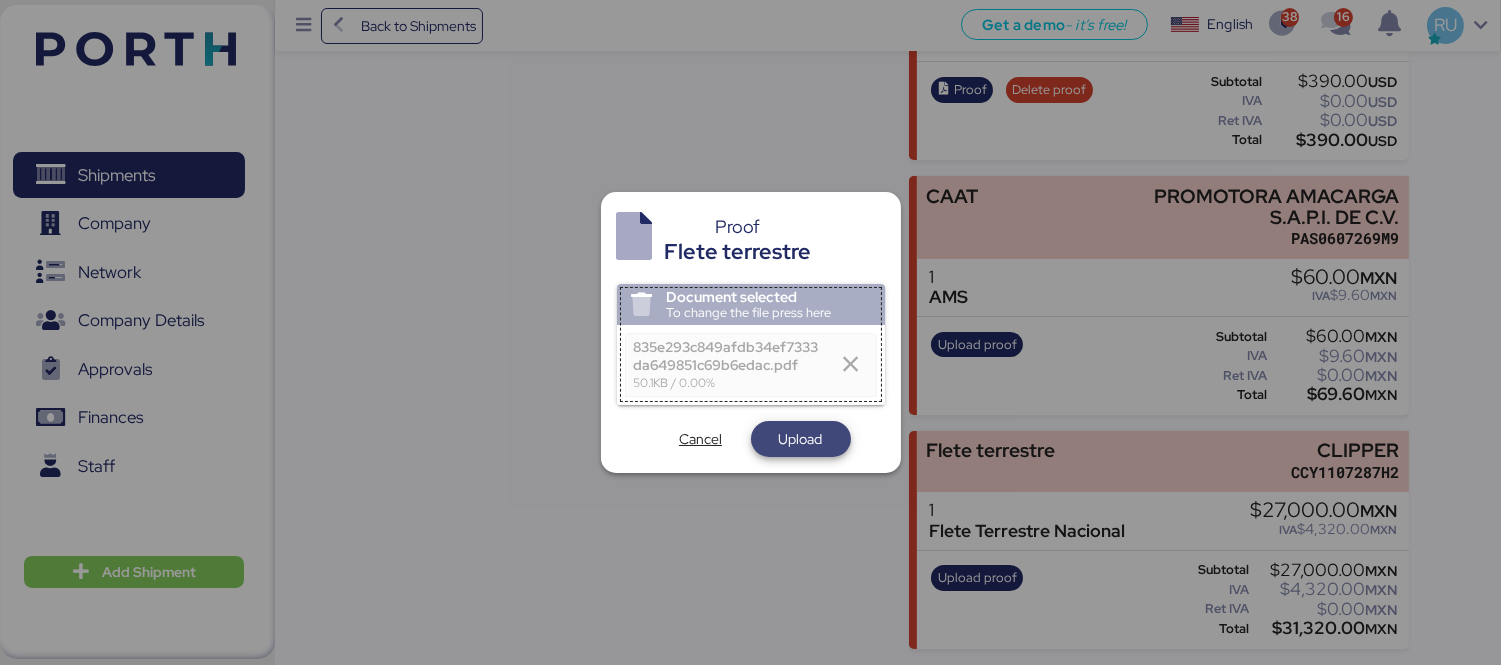 click on "Upload" at bounding box center (801, 439) 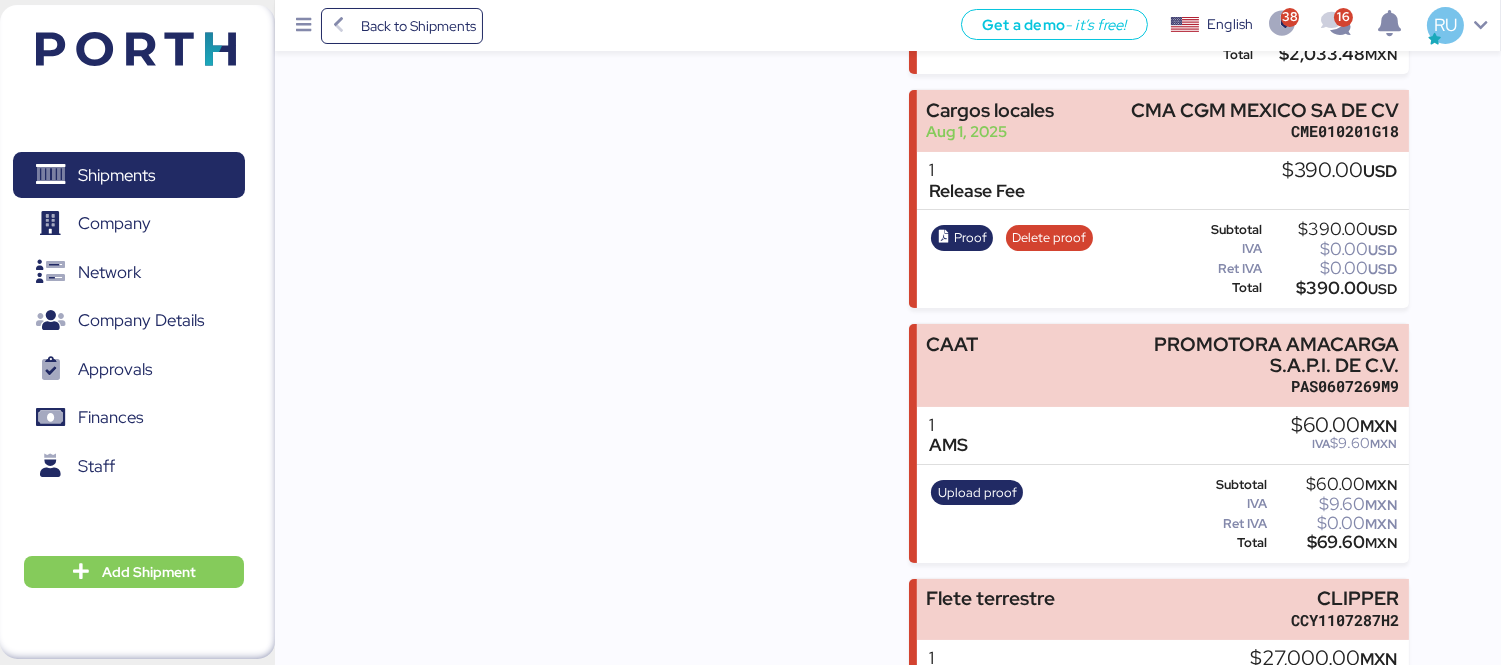 scroll, scrollTop: 184, scrollLeft: 0, axis: vertical 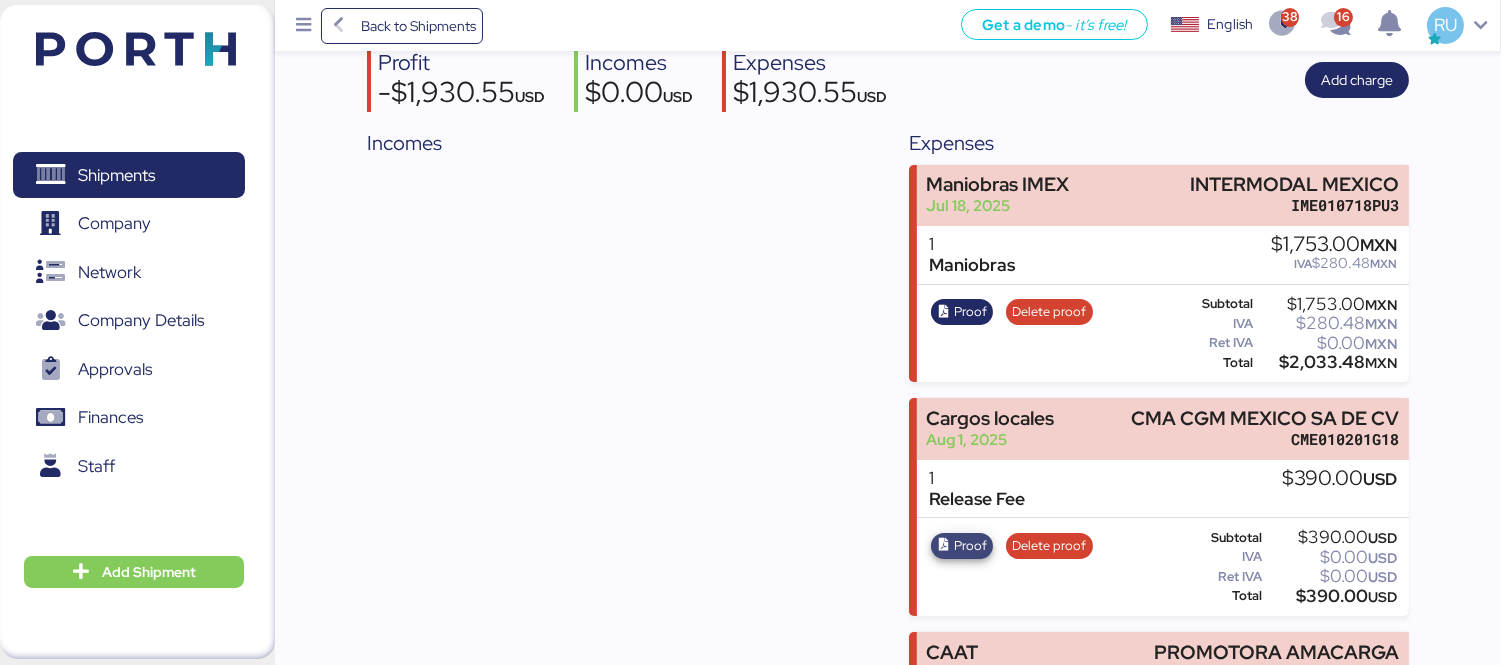 click on "Proof" at bounding box center (970, 546) 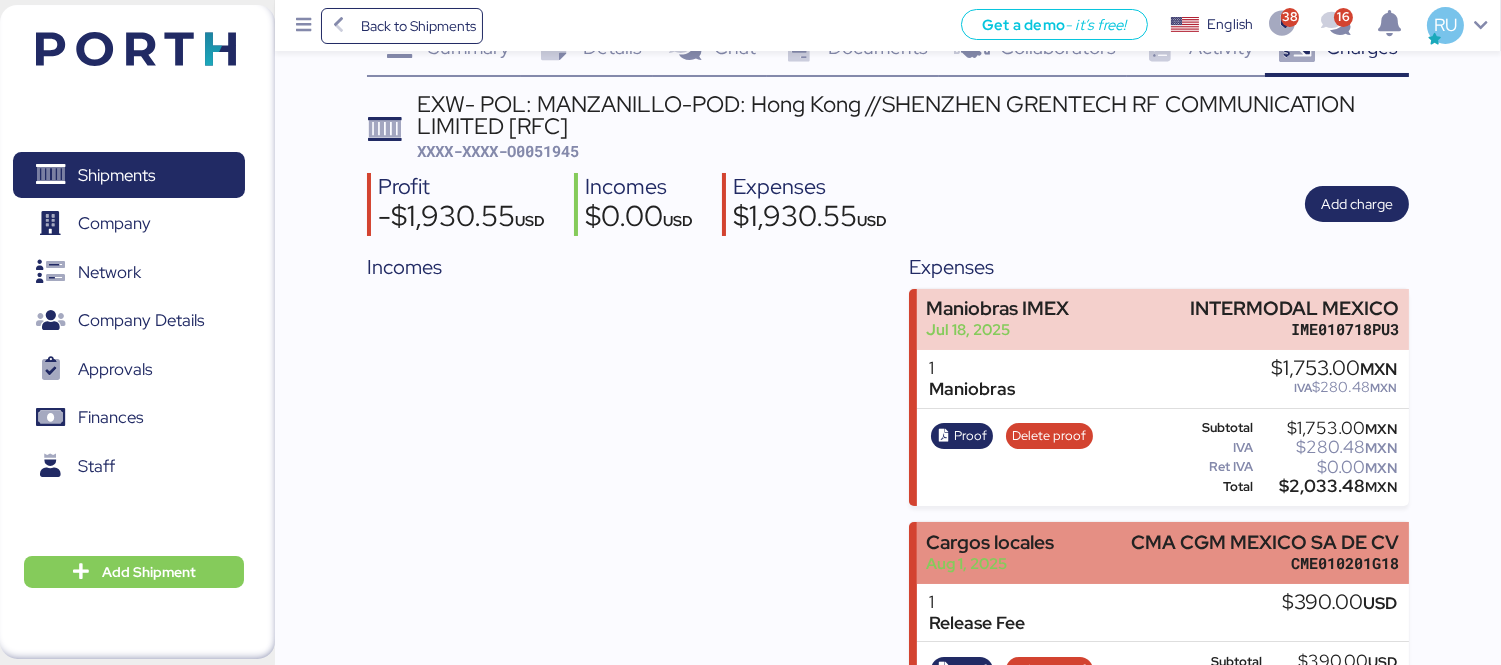scroll, scrollTop: 58, scrollLeft: 0, axis: vertical 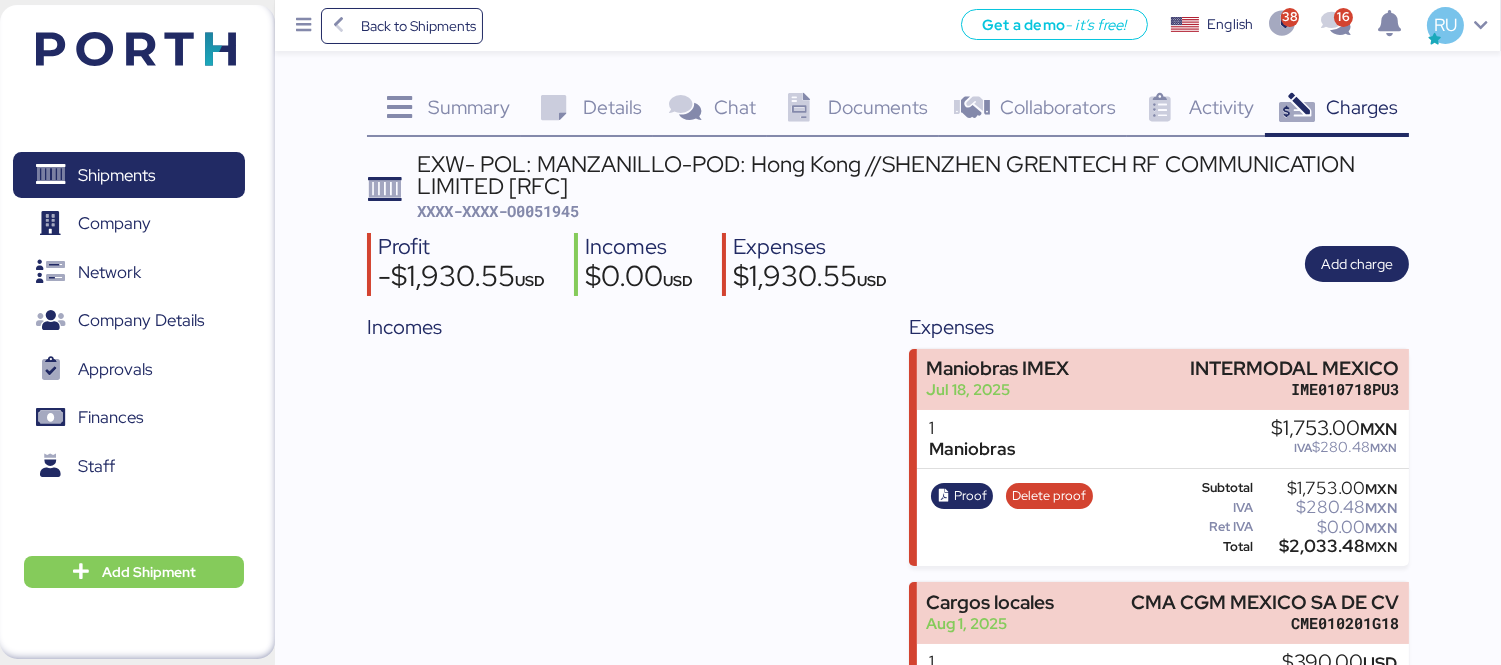 click on "XXXX-XXXX-O0051945" at bounding box center [498, 211] 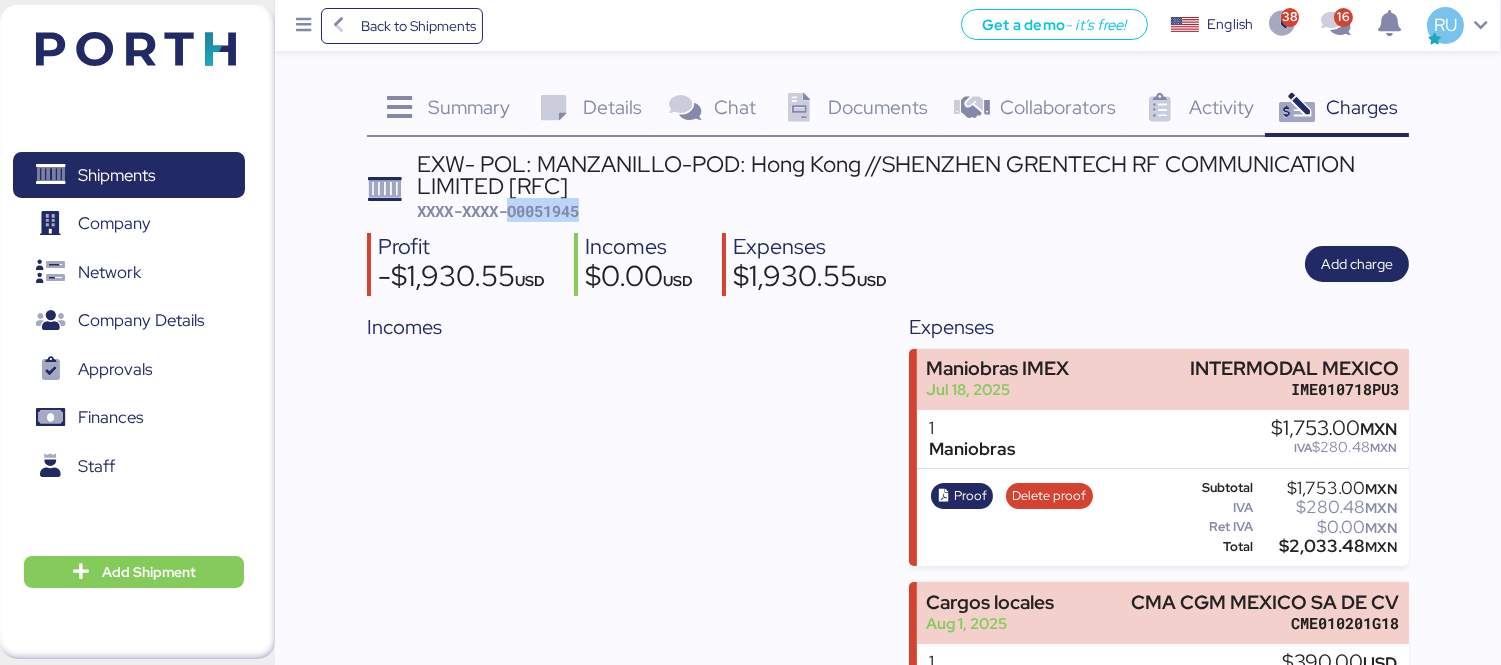 click on "XXXX-XXXX-O0051945" at bounding box center (498, 211) 